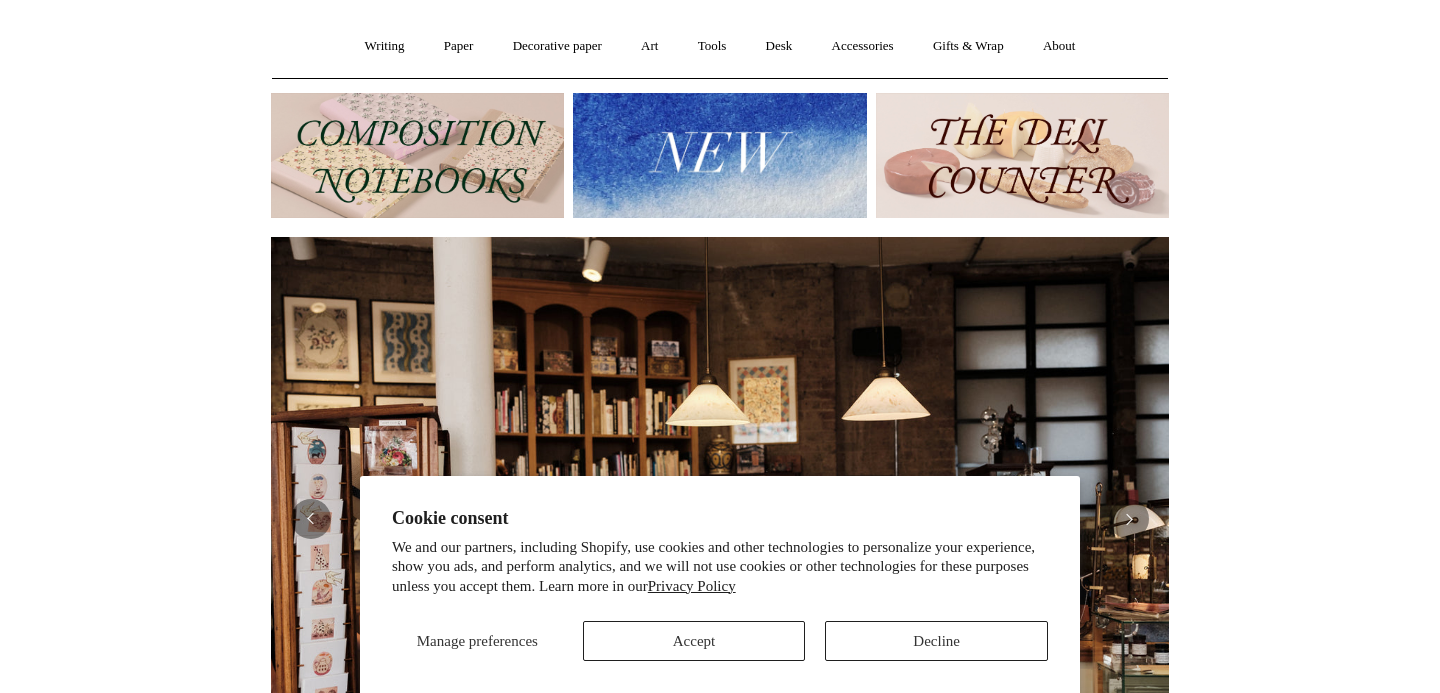 scroll, scrollTop: 175, scrollLeft: 0, axis: vertical 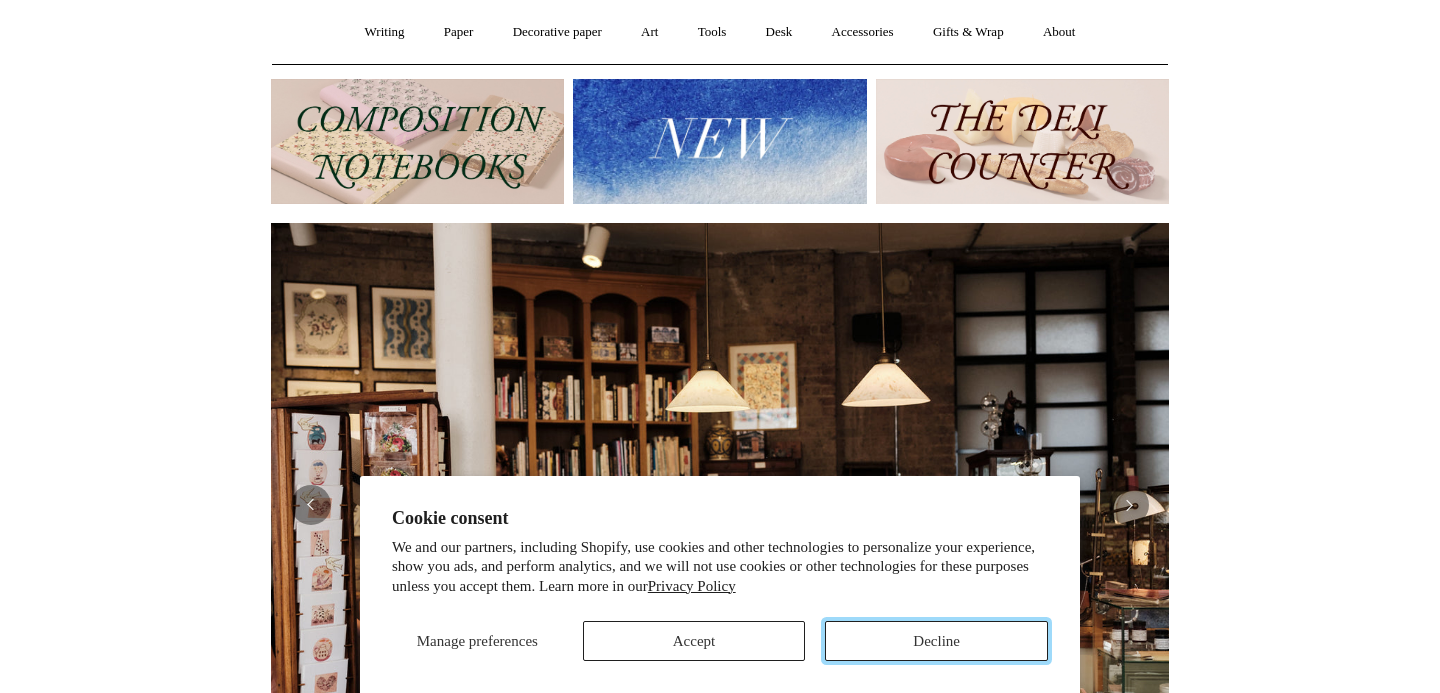 click on "Decline" at bounding box center (936, 641) 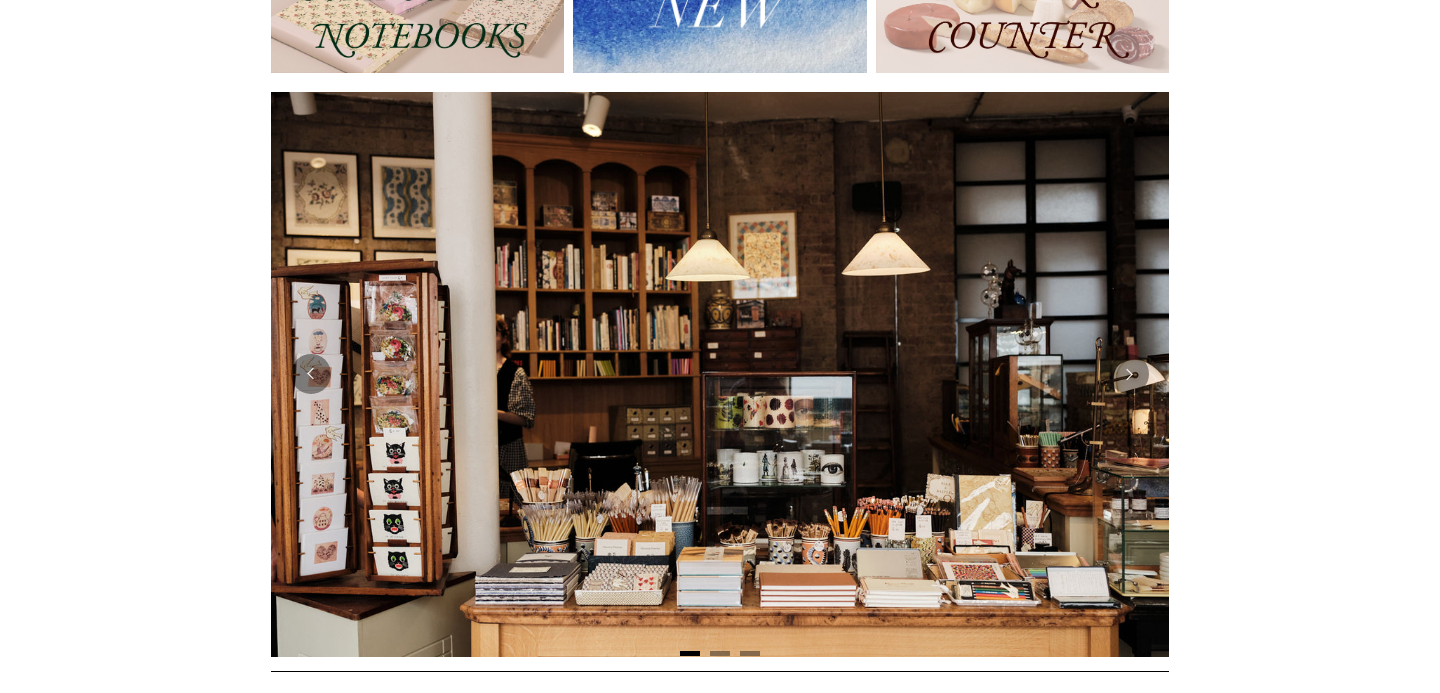 scroll, scrollTop: 0, scrollLeft: 0, axis: both 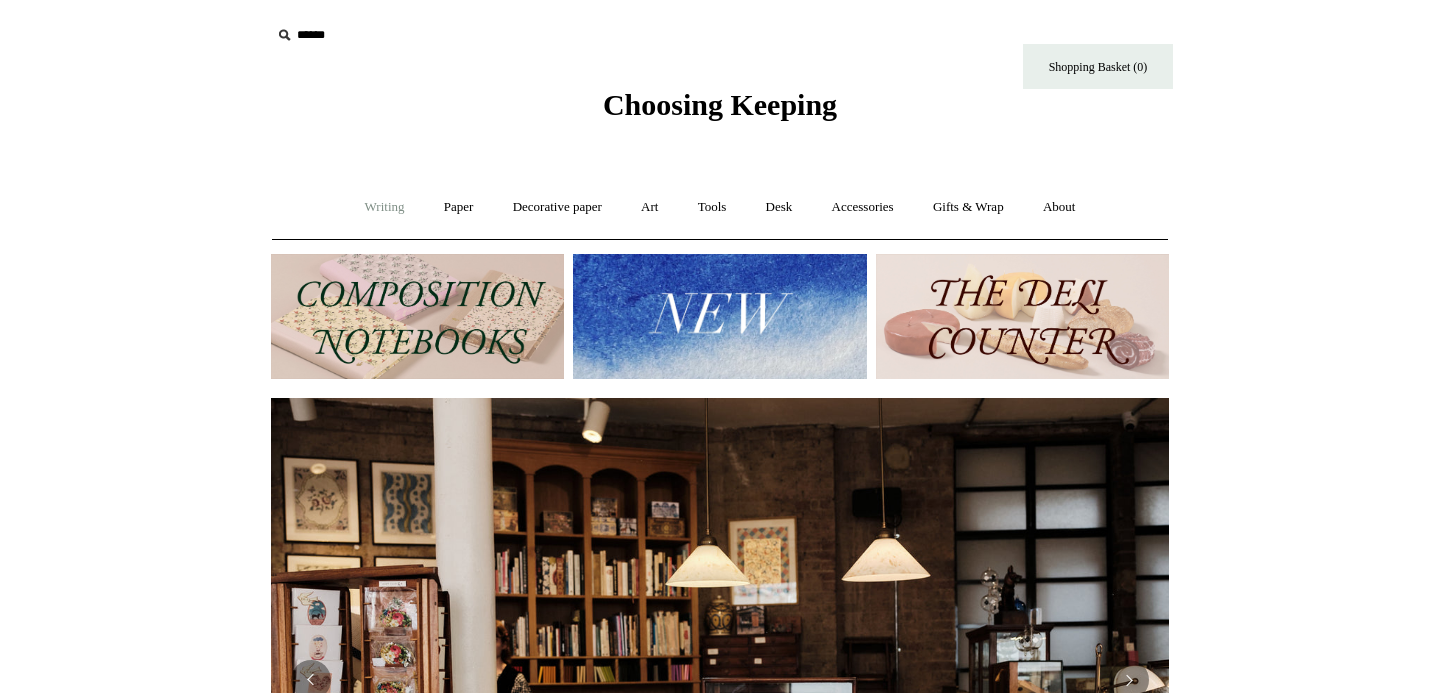 click on "Writing +" at bounding box center [385, 207] 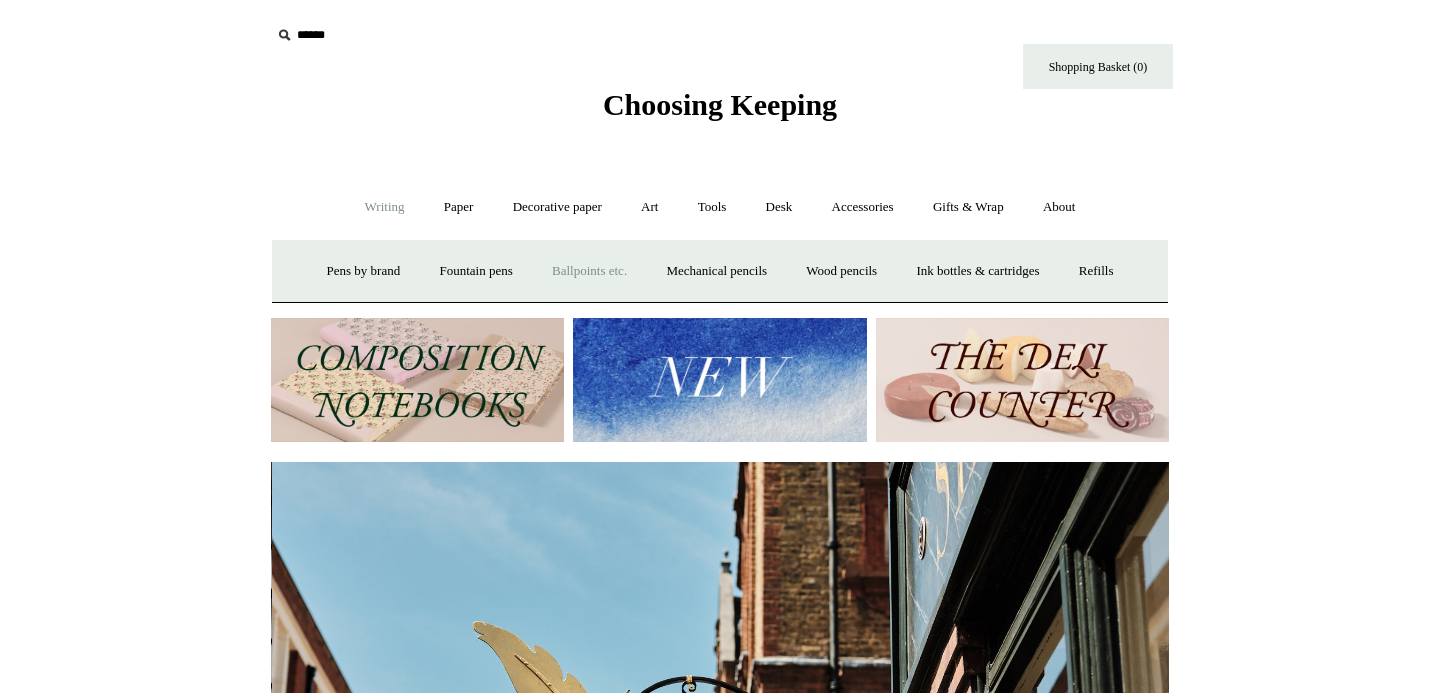 scroll, scrollTop: 0, scrollLeft: 898, axis: horizontal 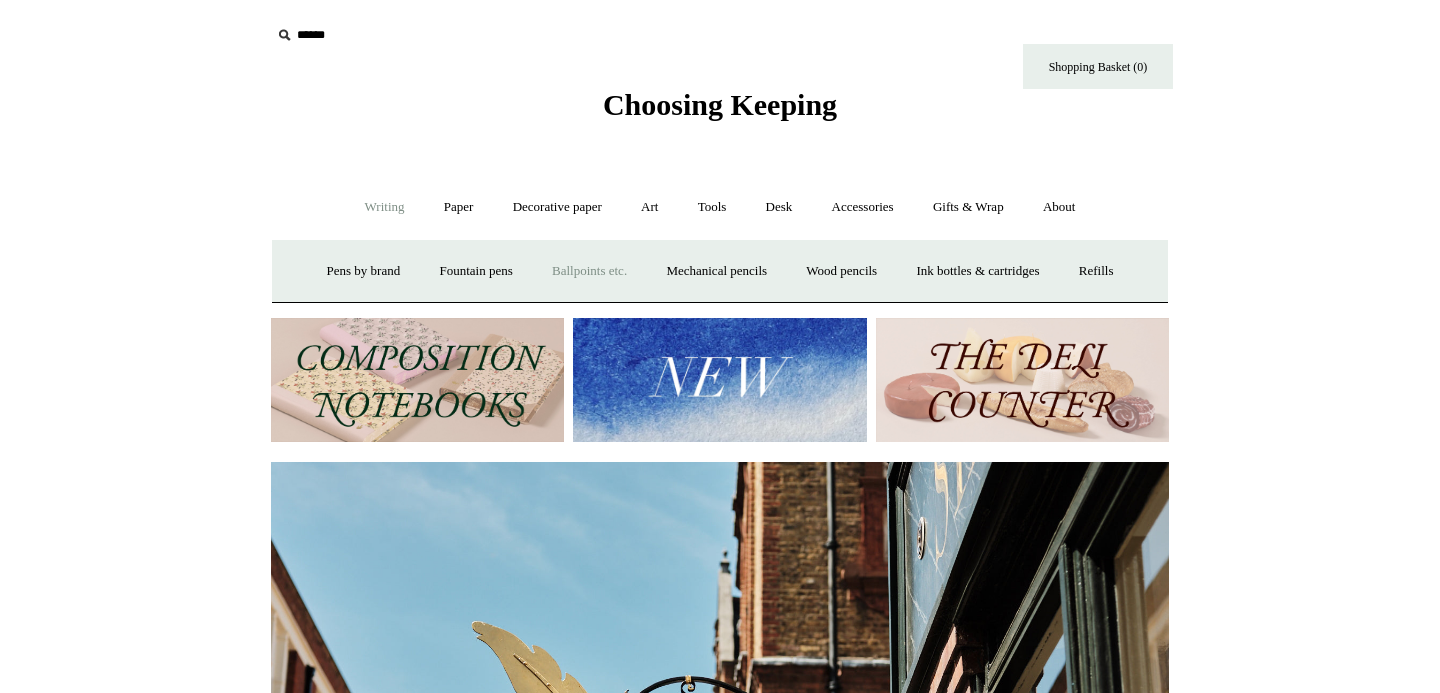 click on "Ballpoints etc. +" at bounding box center (589, 271) 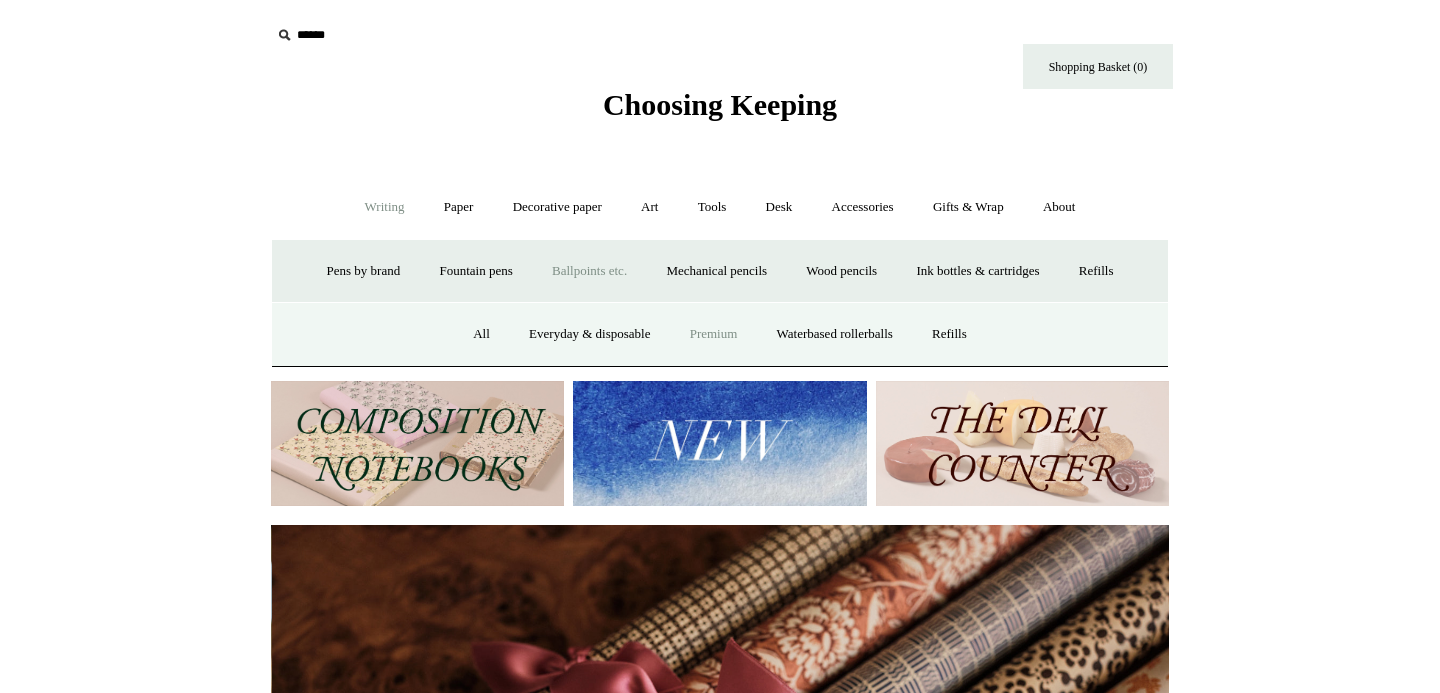scroll, scrollTop: 0, scrollLeft: 1796, axis: horizontal 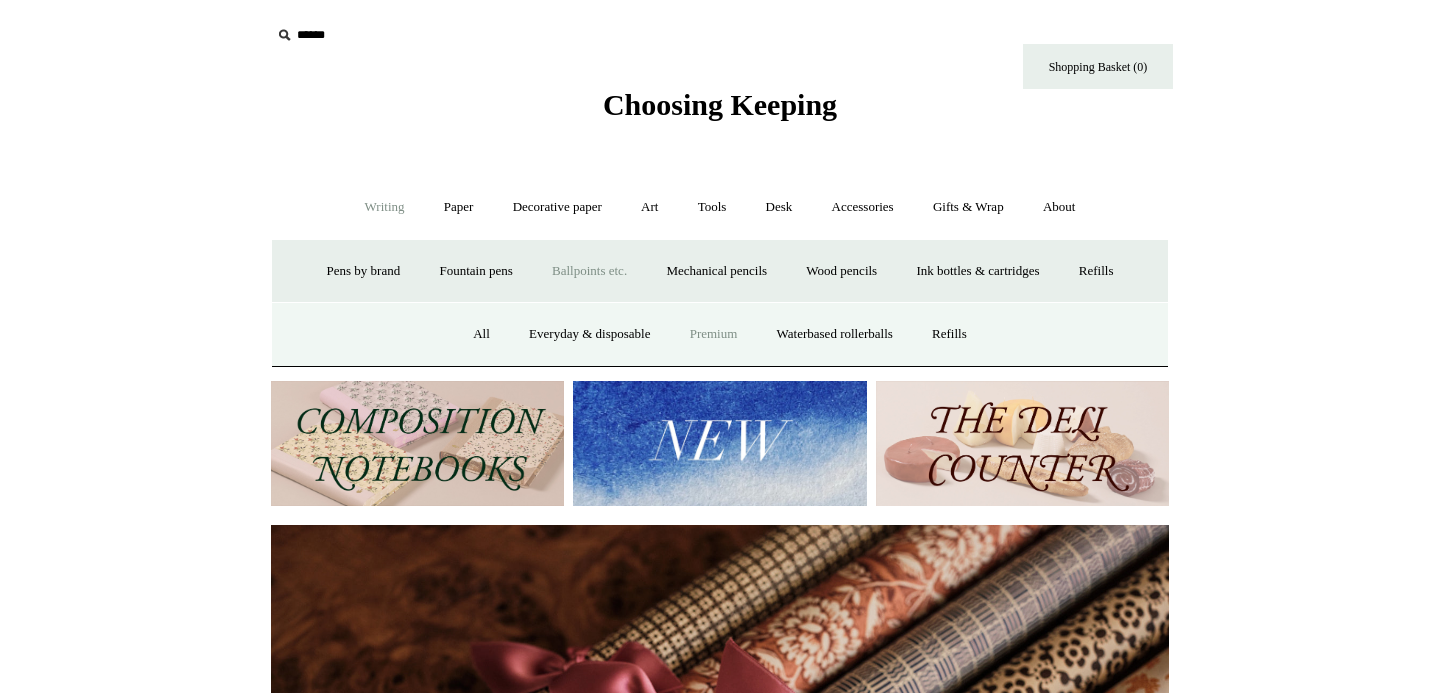 click on "Premium" at bounding box center [714, 334] 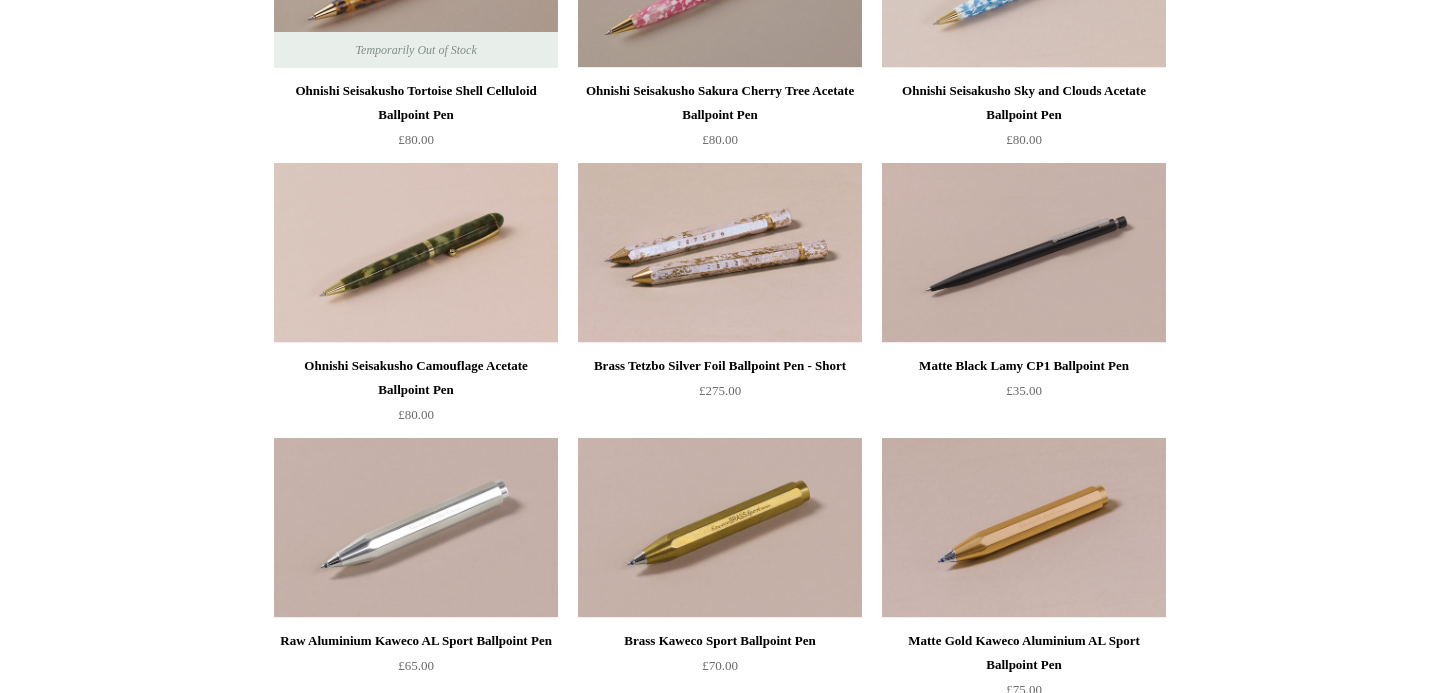 scroll, scrollTop: 0, scrollLeft: 0, axis: both 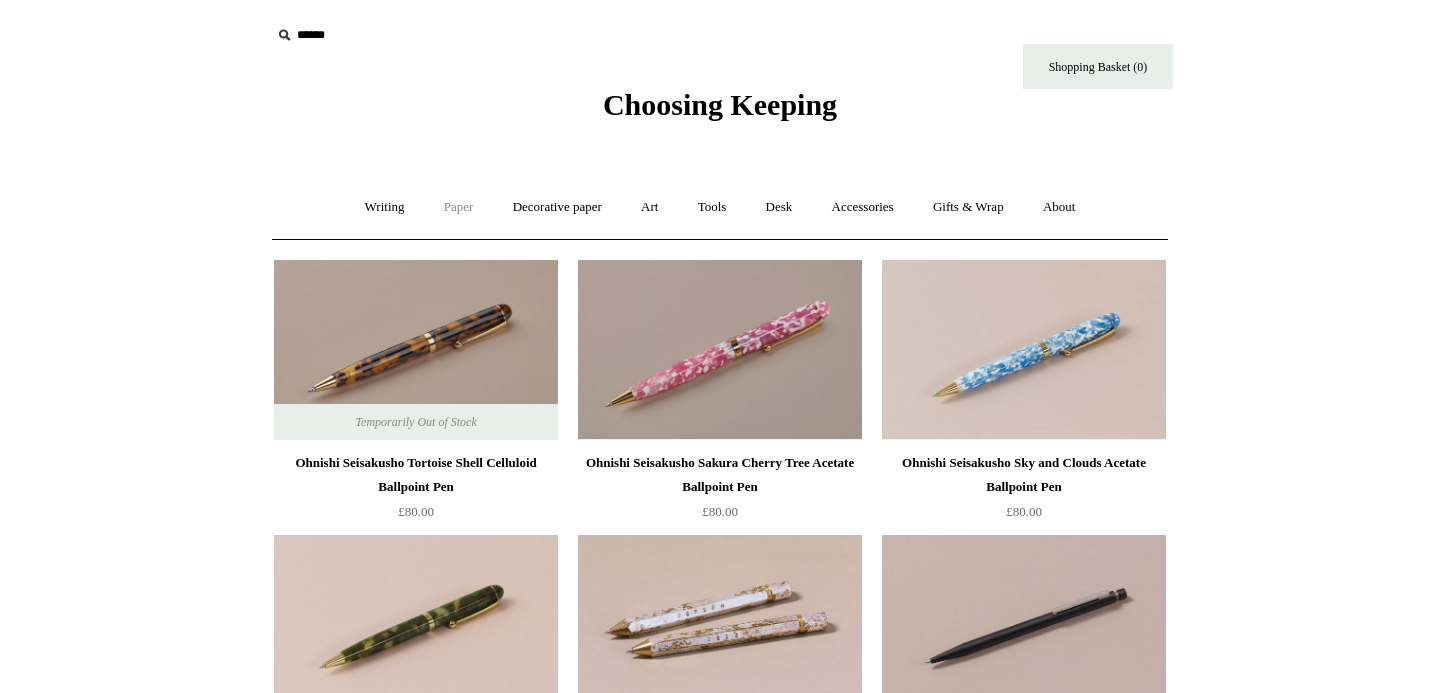 click on "Paper +" at bounding box center (459, 207) 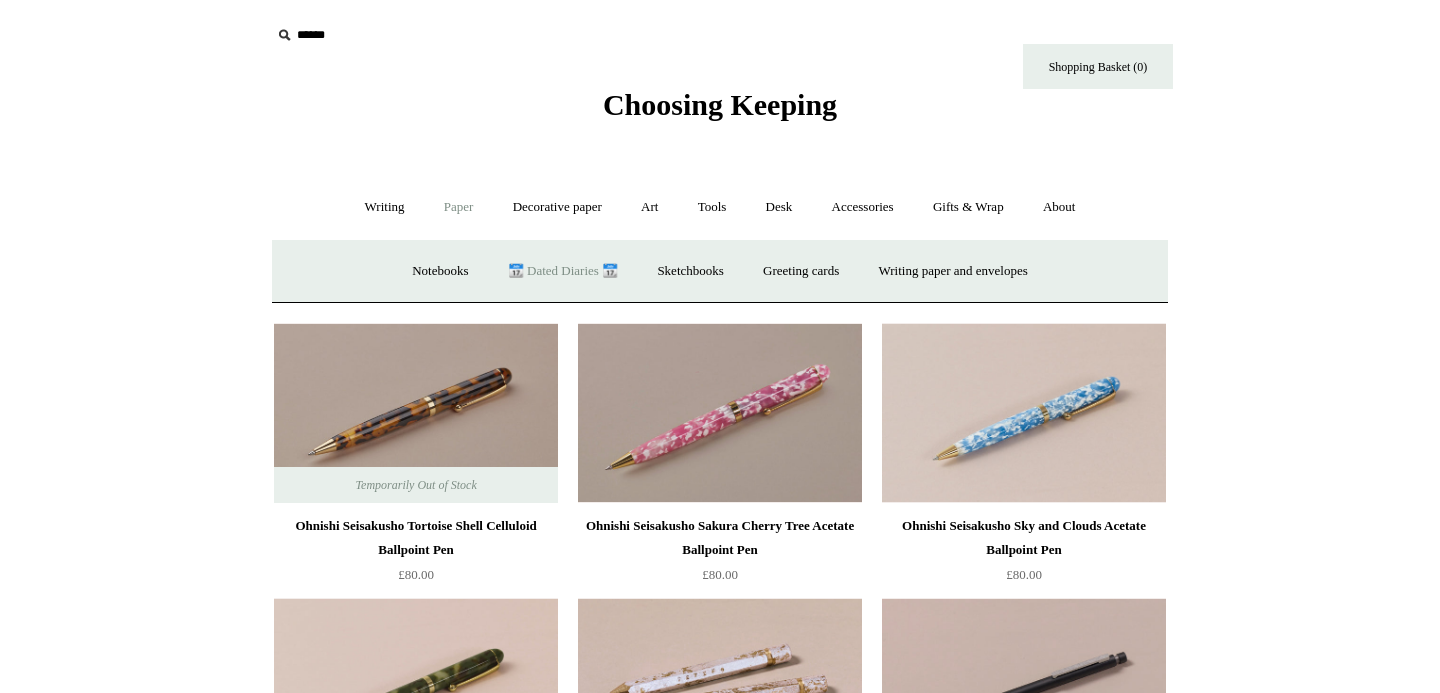 click on "📆 Dated Diaries 📆" at bounding box center (563, 271) 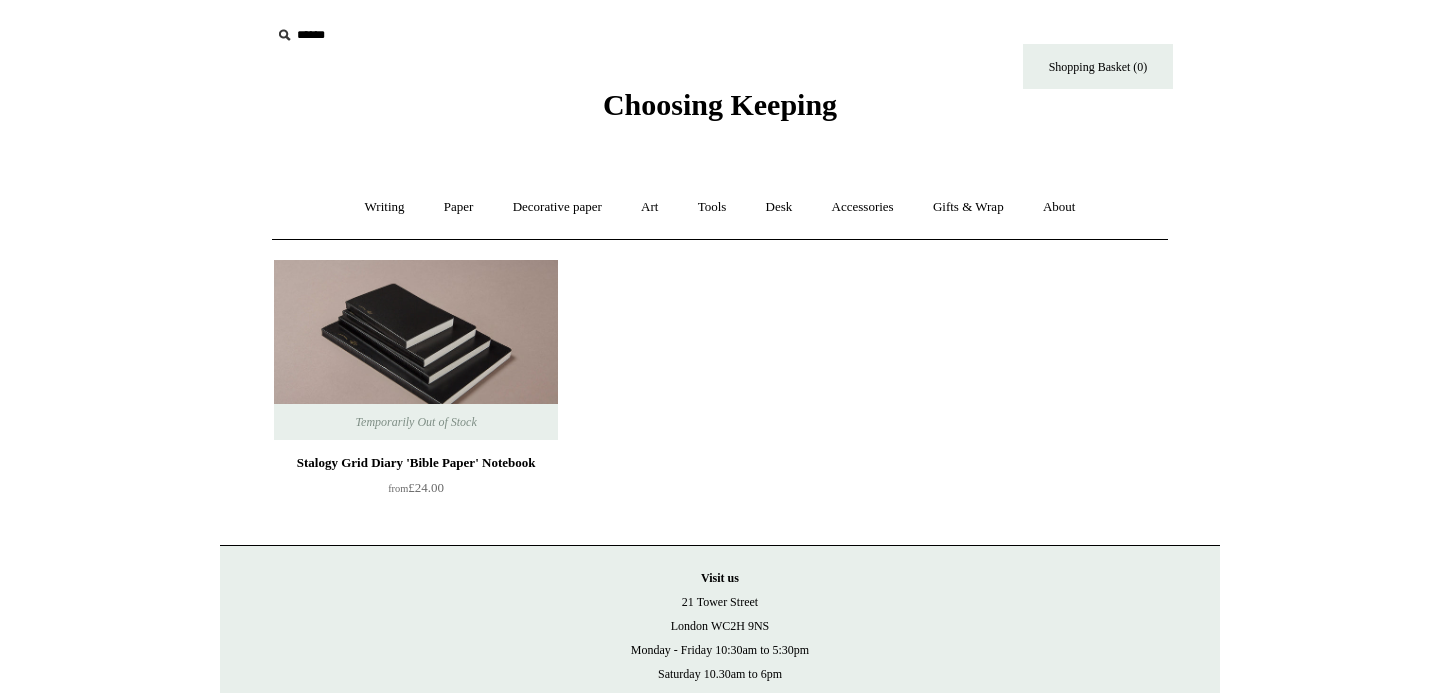 scroll, scrollTop: 0, scrollLeft: 0, axis: both 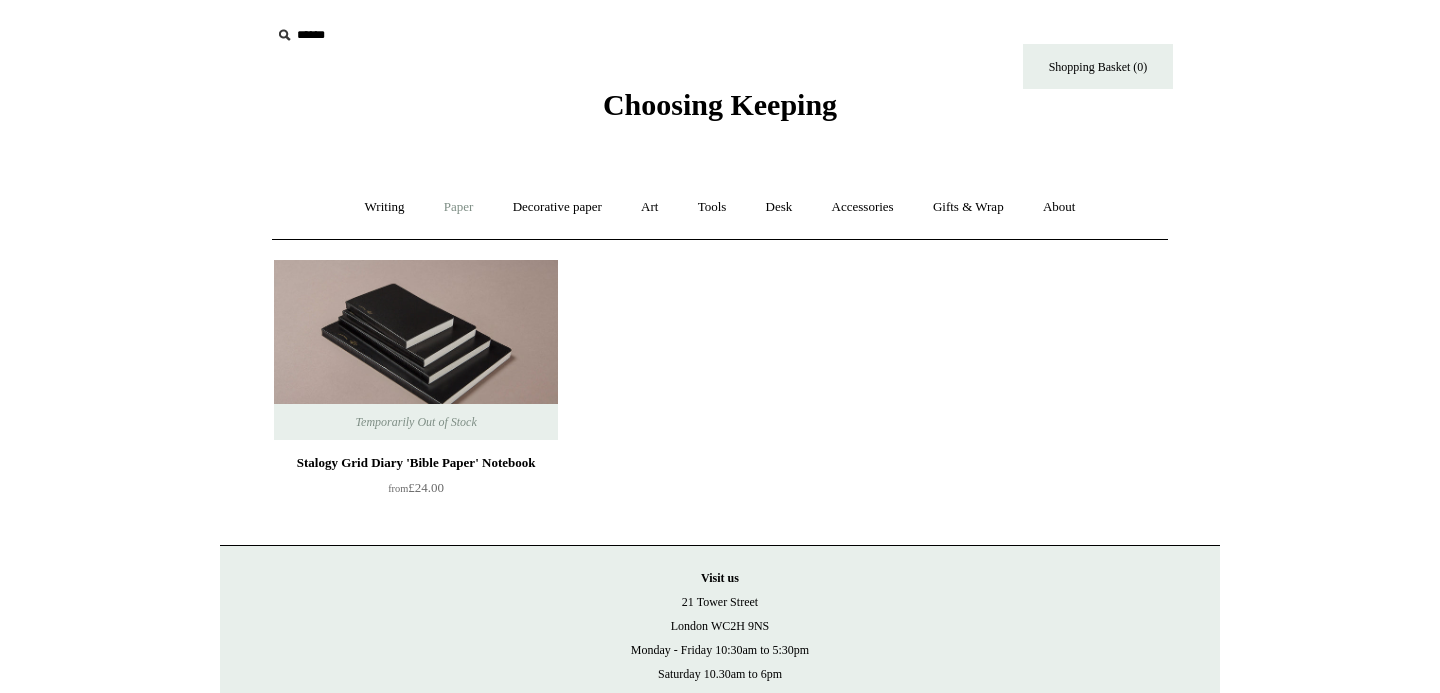 click on "Paper +" at bounding box center (459, 207) 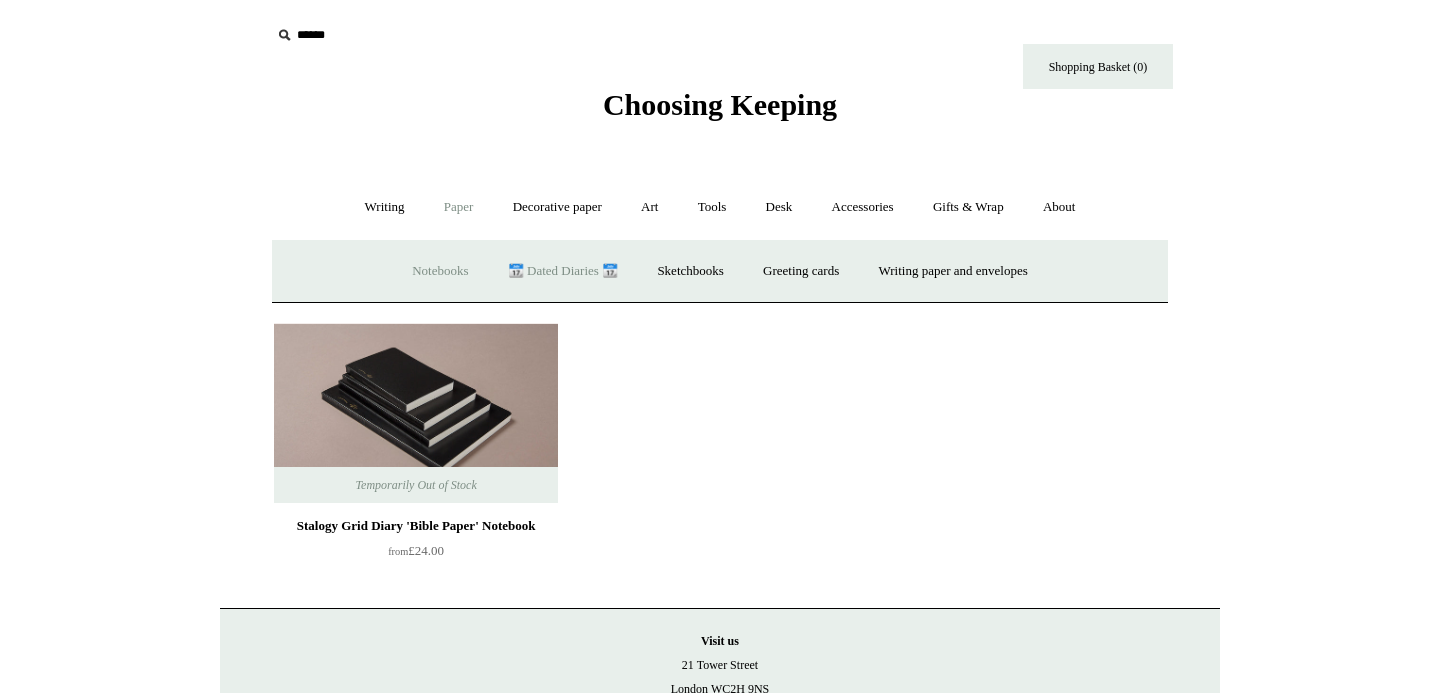 click on "Notebooks +" at bounding box center (440, 271) 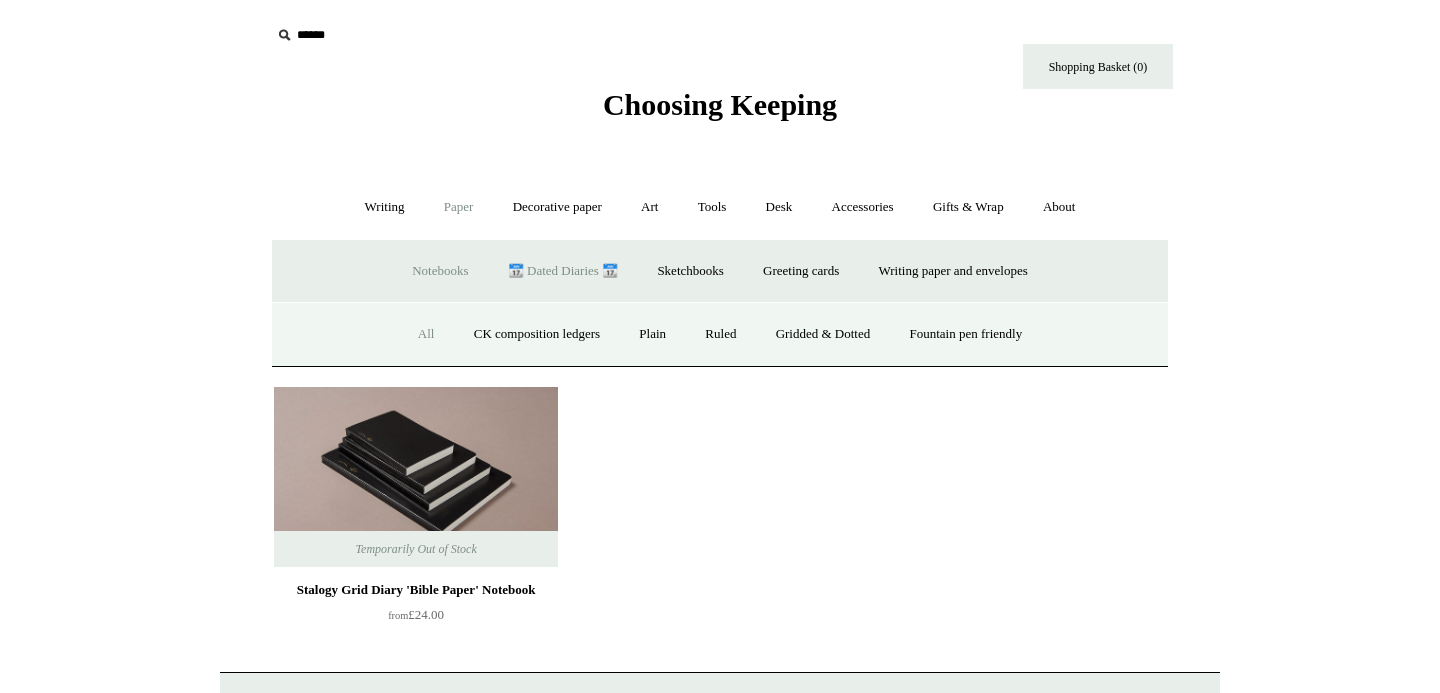 click on "All" at bounding box center (426, 334) 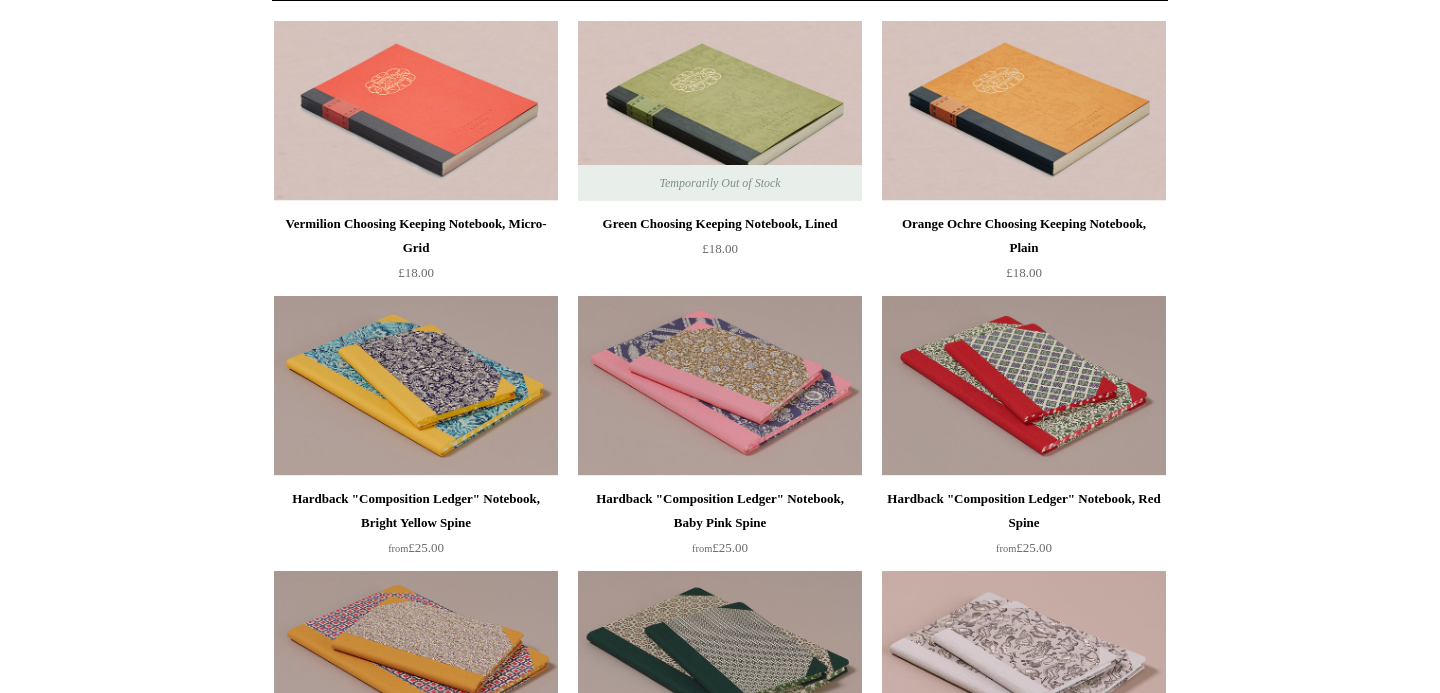 scroll, scrollTop: 0, scrollLeft: 0, axis: both 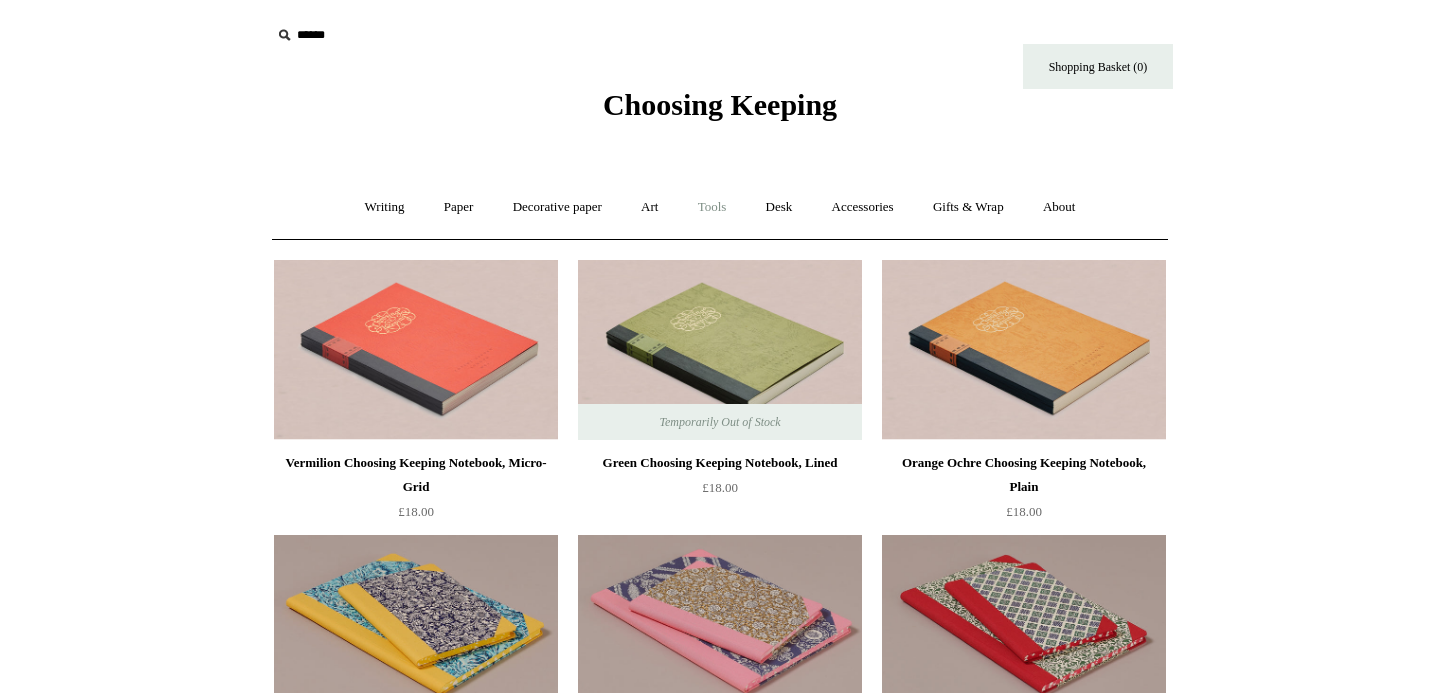 click on "Tools +" at bounding box center [712, 207] 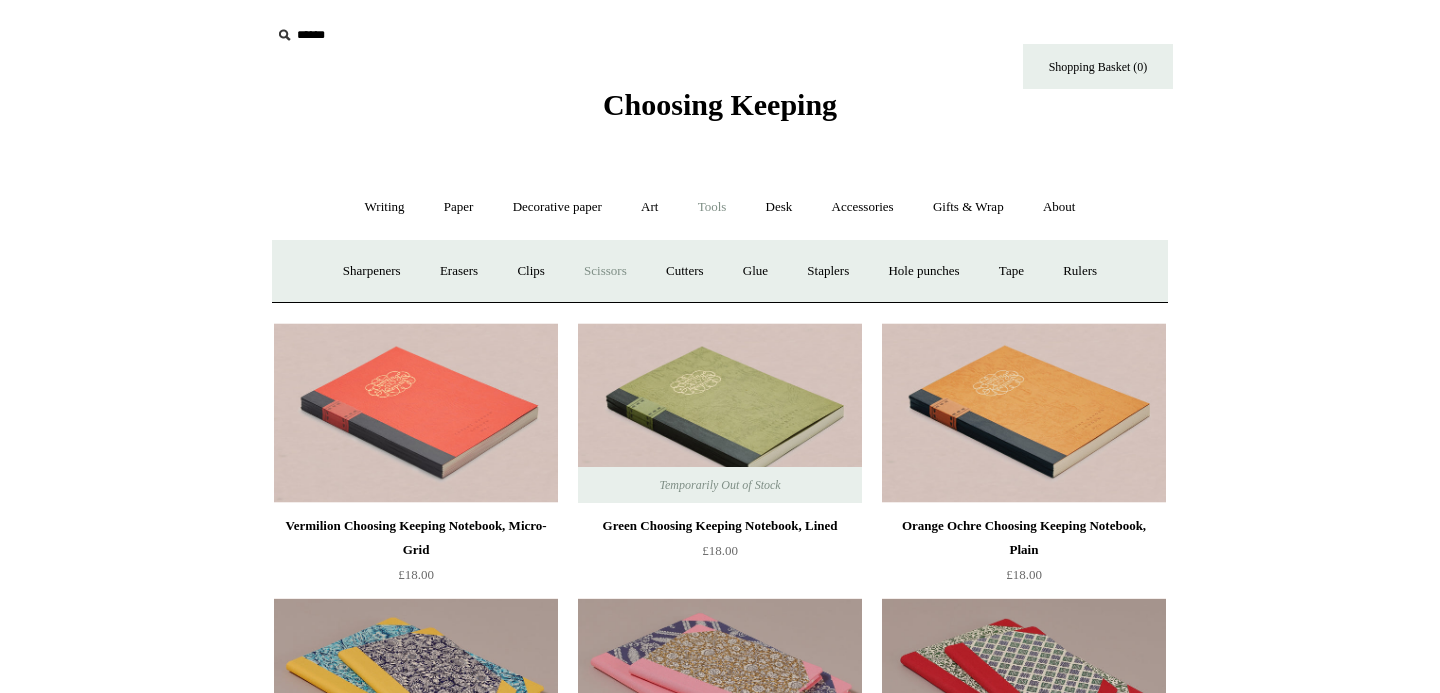 click on "Scissors" at bounding box center (605, 271) 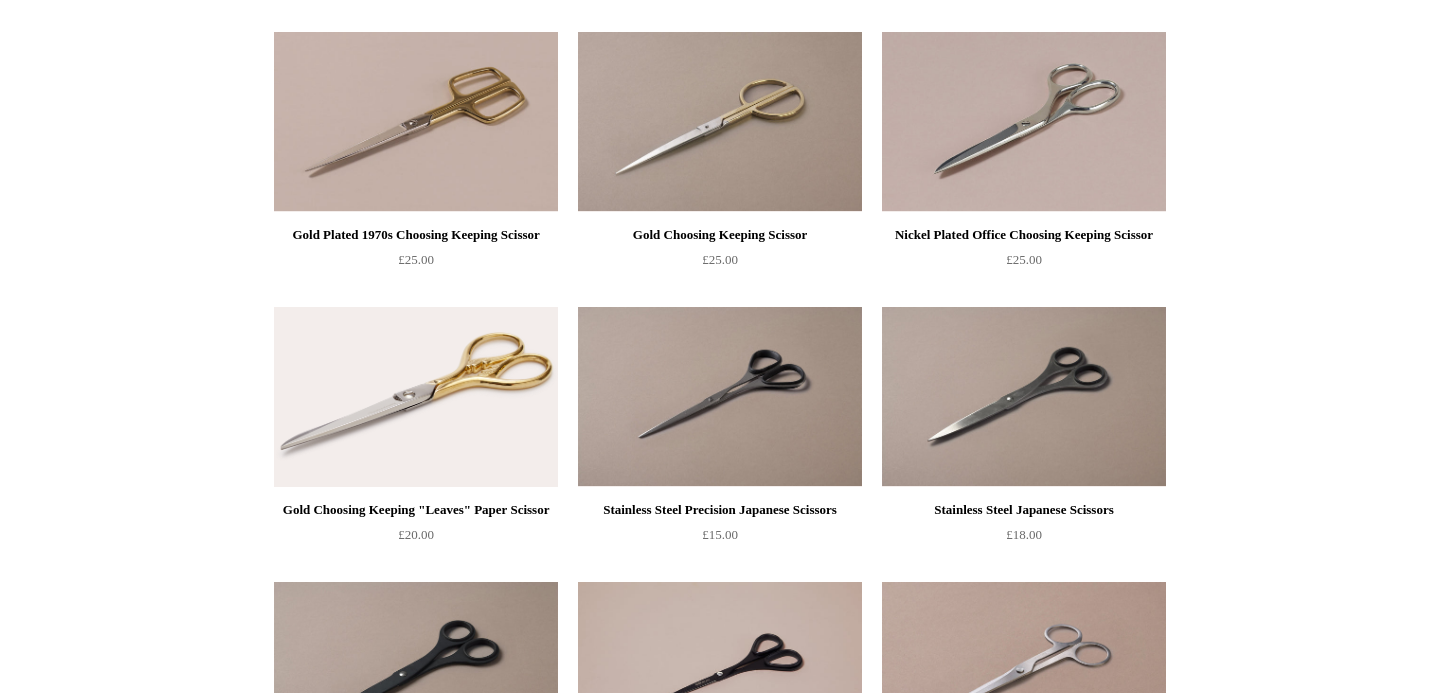 scroll, scrollTop: 0, scrollLeft: 0, axis: both 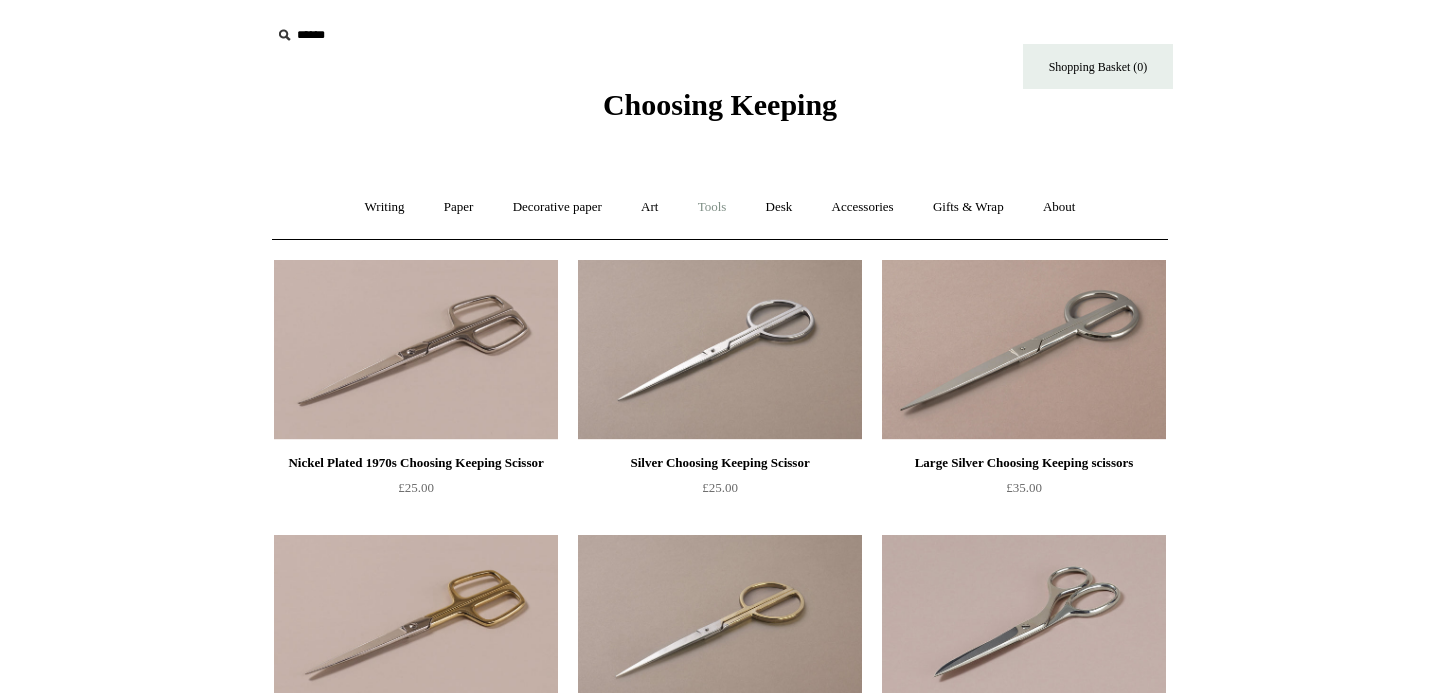 click on "Tools +" at bounding box center (712, 207) 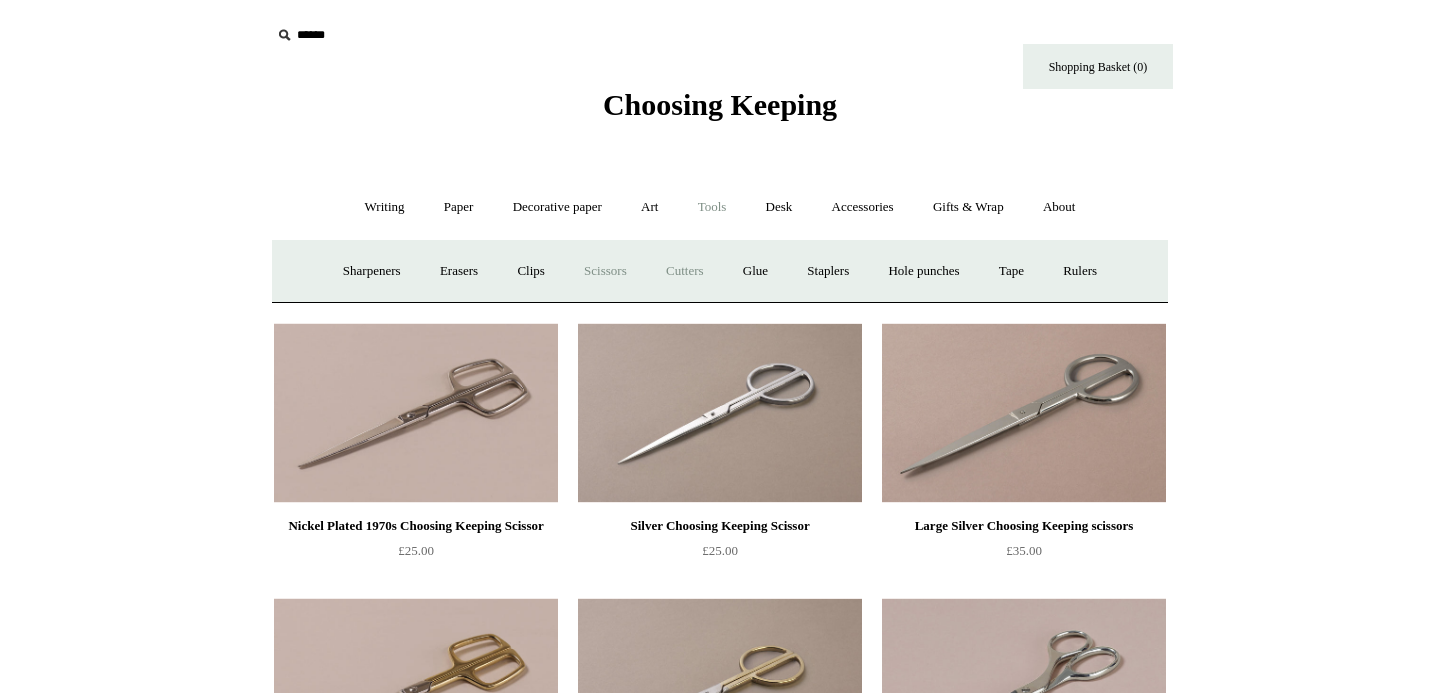 click on "Cutters" at bounding box center [685, 271] 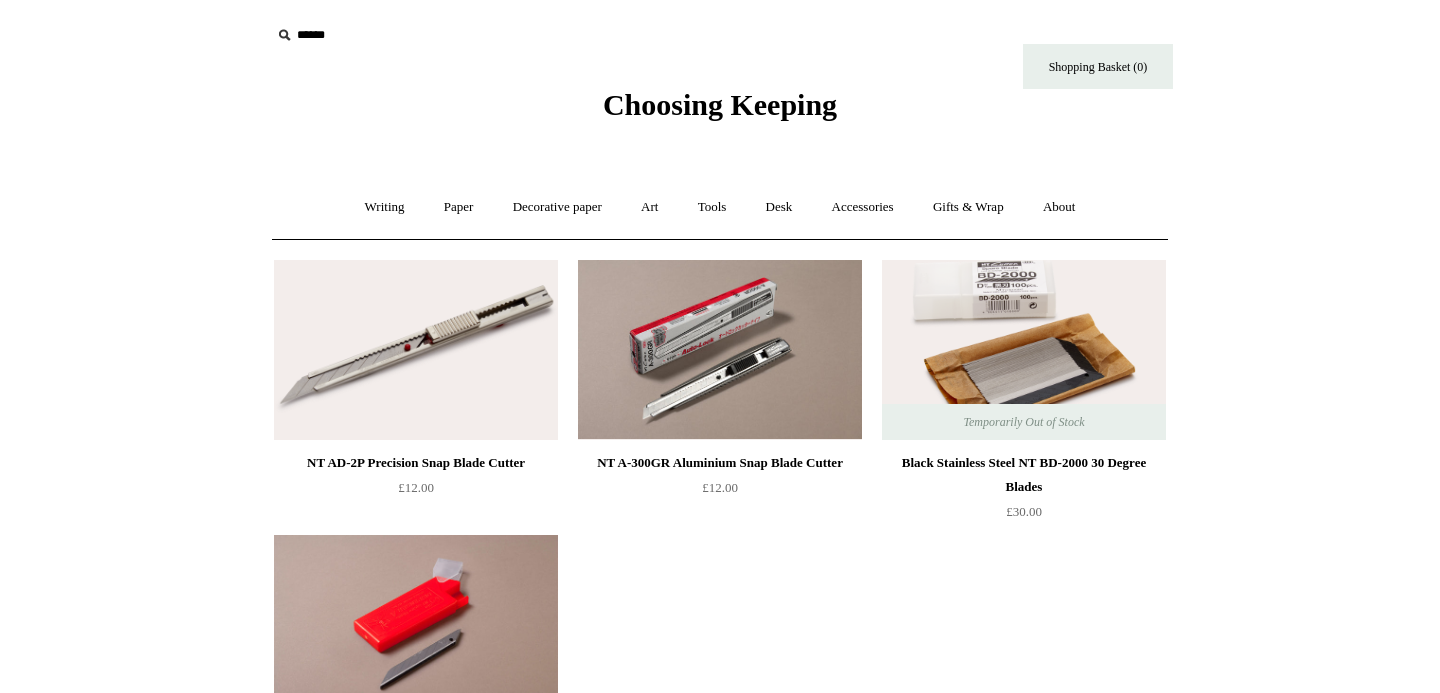 scroll, scrollTop: 0, scrollLeft: 0, axis: both 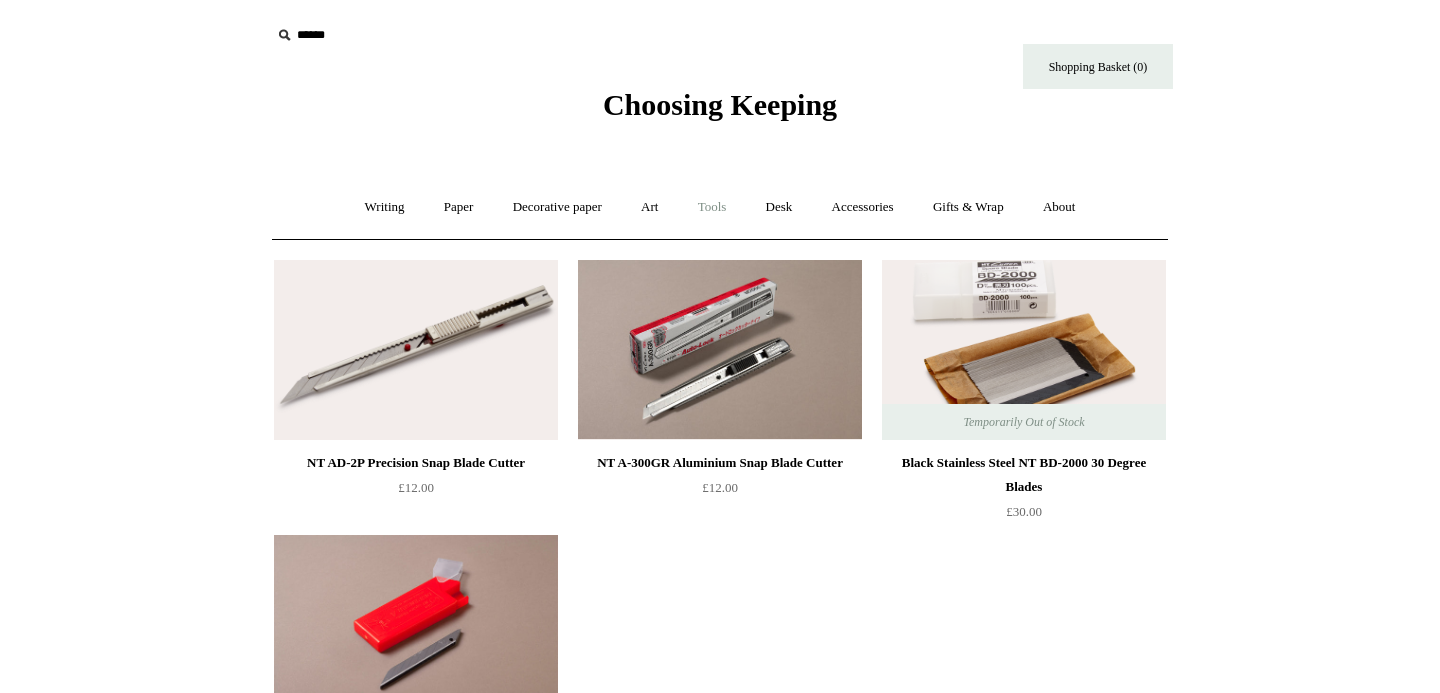 click on "Tools +" at bounding box center [712, 207] 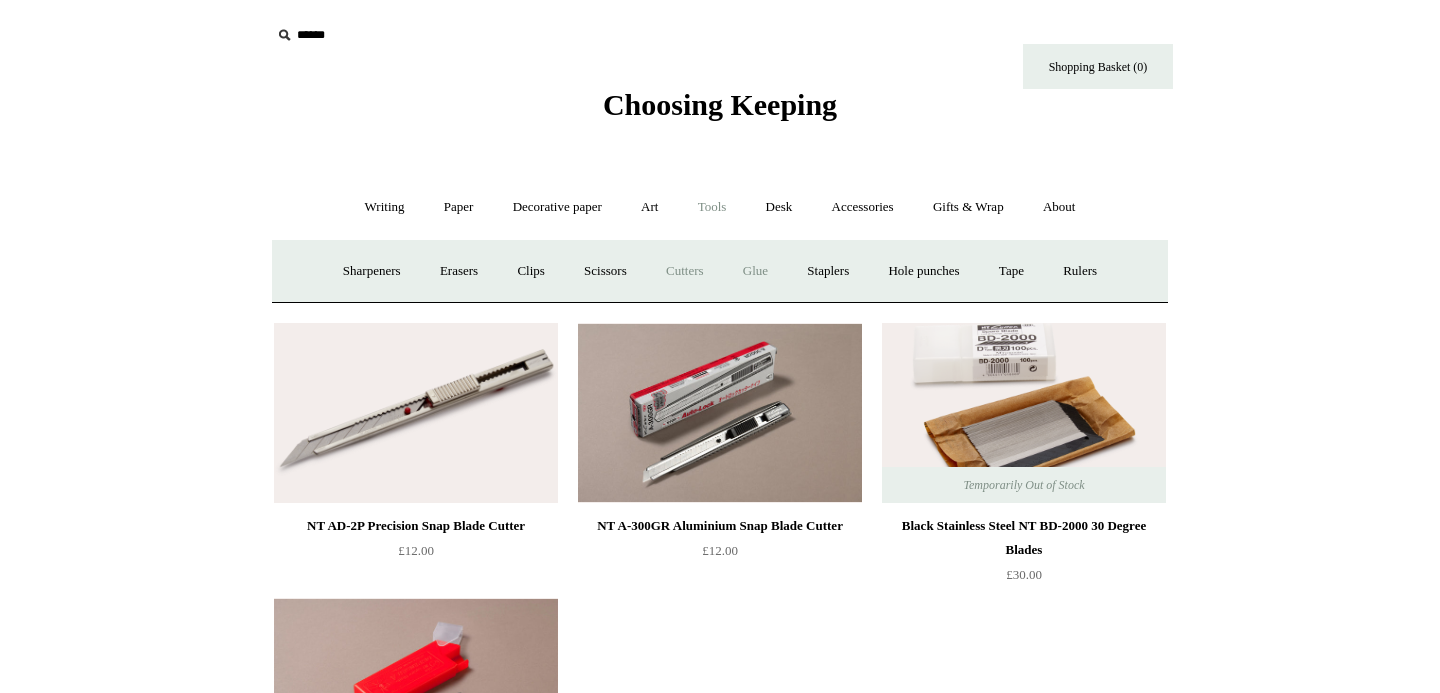 click on "Glue" at bounding box center [755, 271] 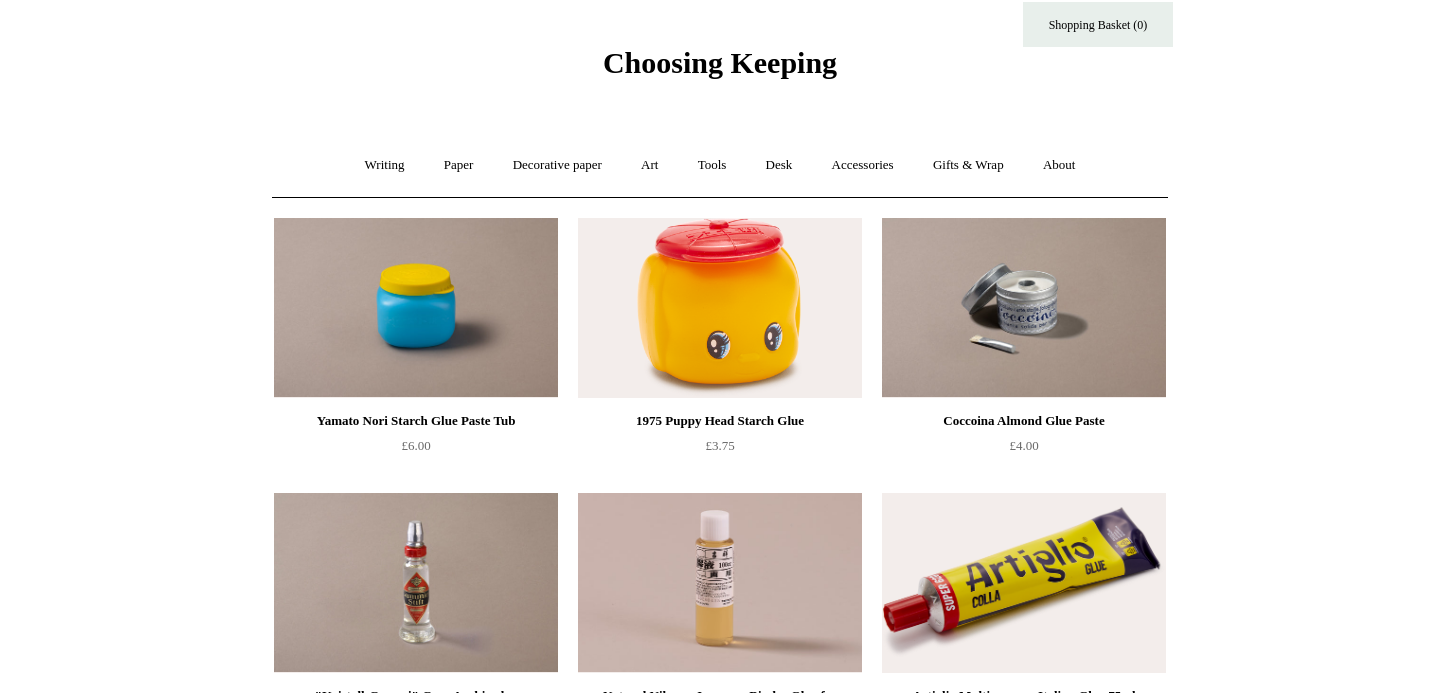 scroll, scrollTop: 0, scrollLeft: 0, axis: both 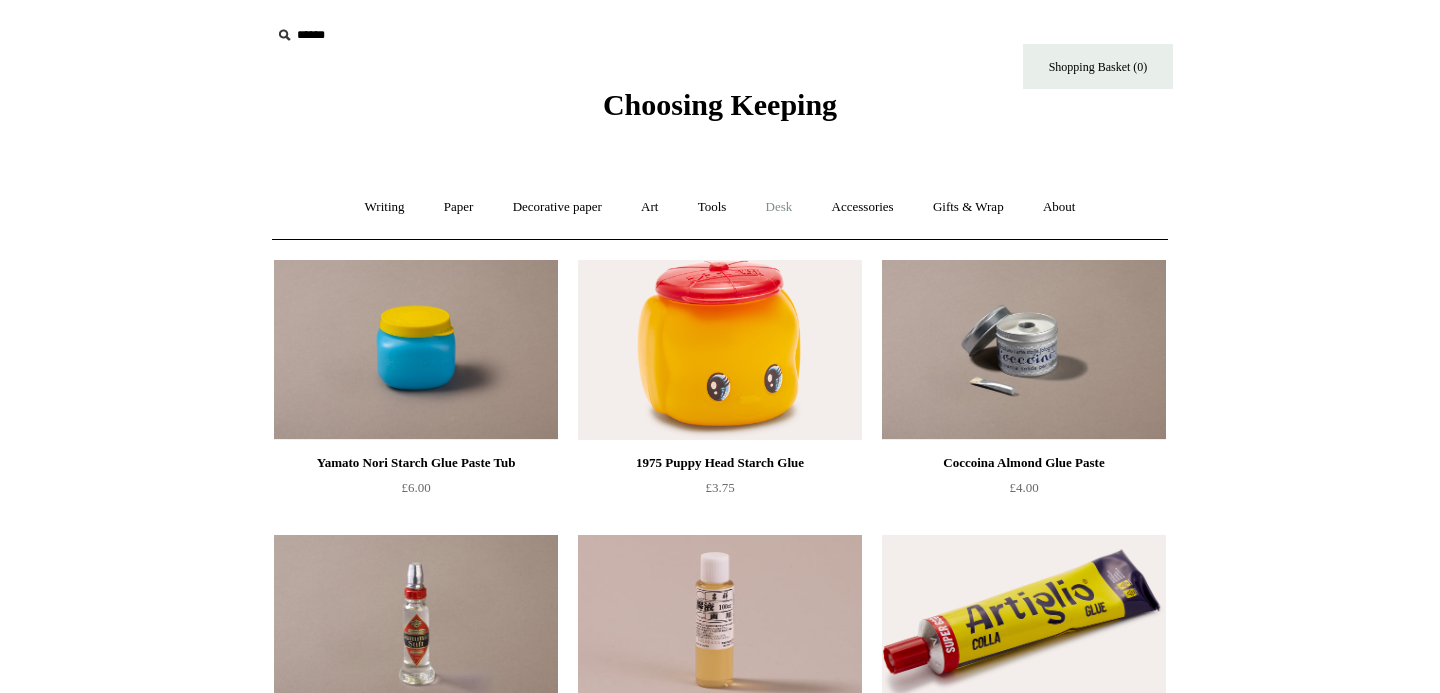 click on "Desk +" at bounding box center (779, 207) 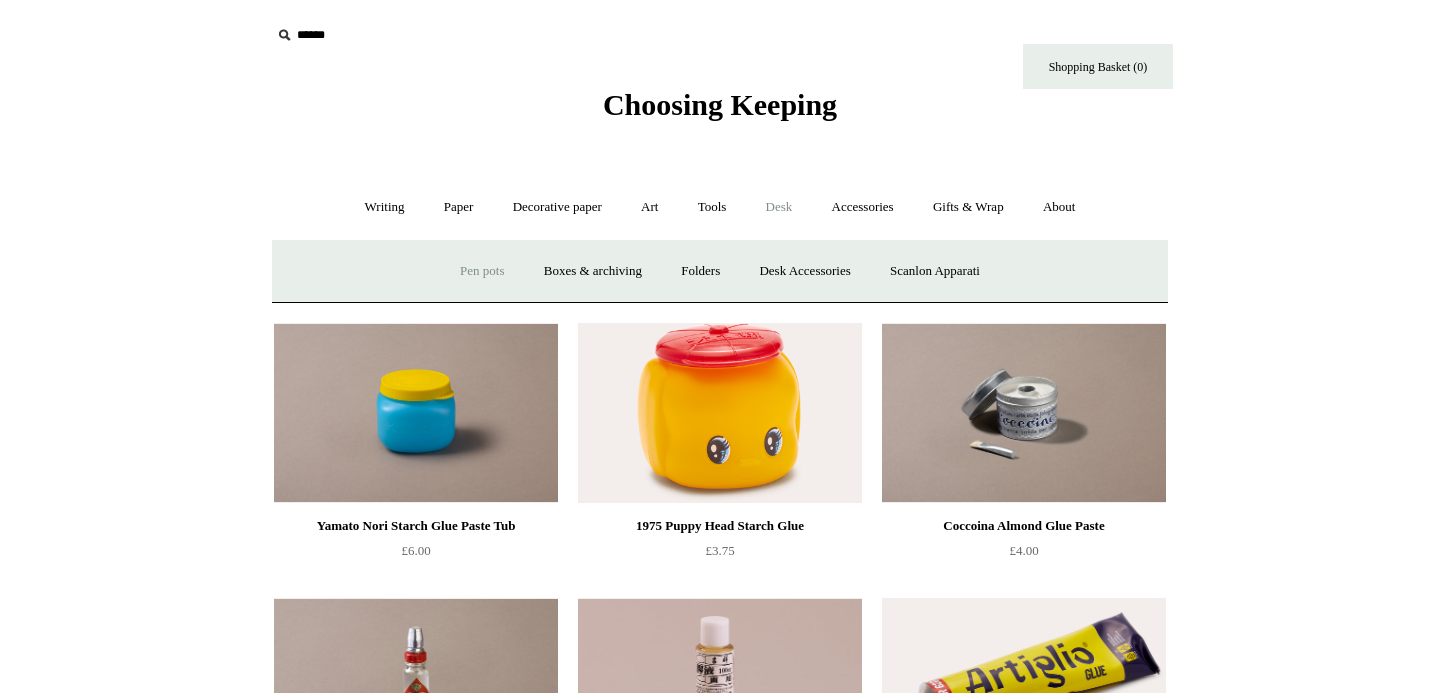 click on "Pen pots" at bounding box center [482, 271] 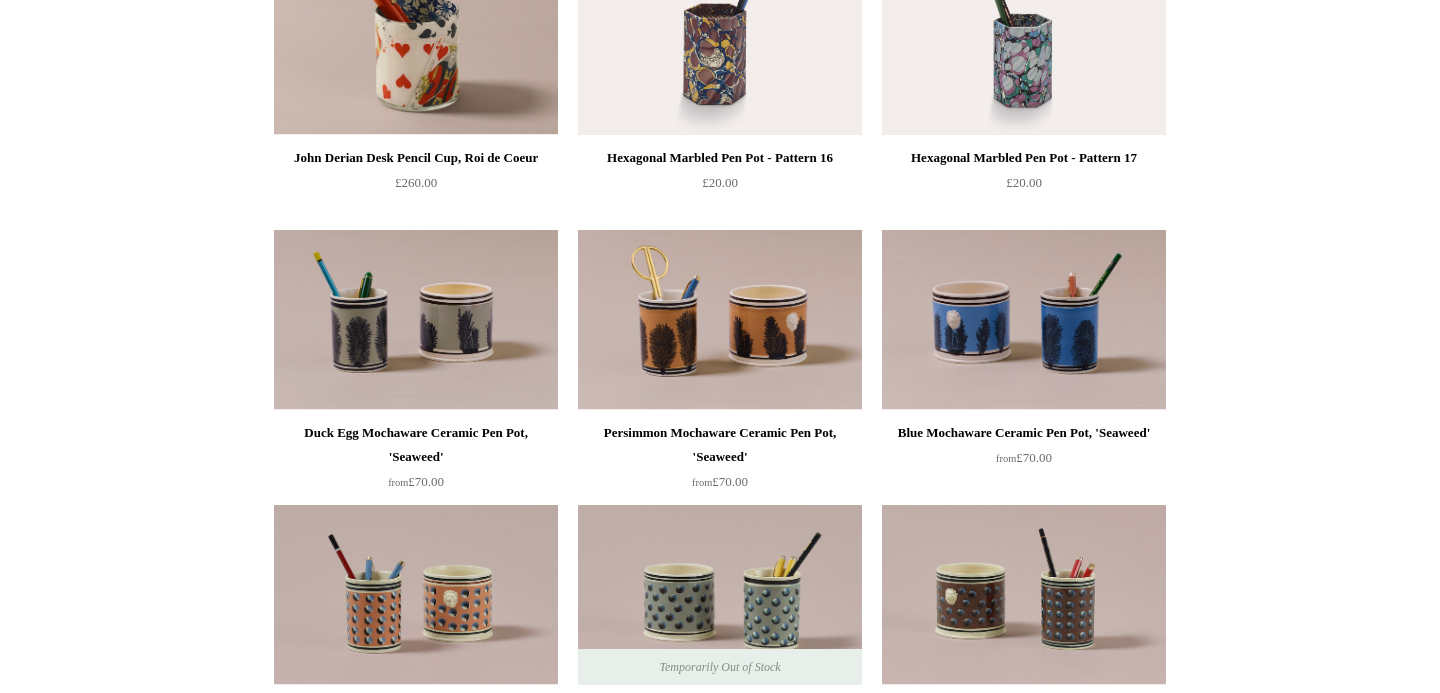 scroll, scrollTop: 0, scrollLeft: 0, axis: both 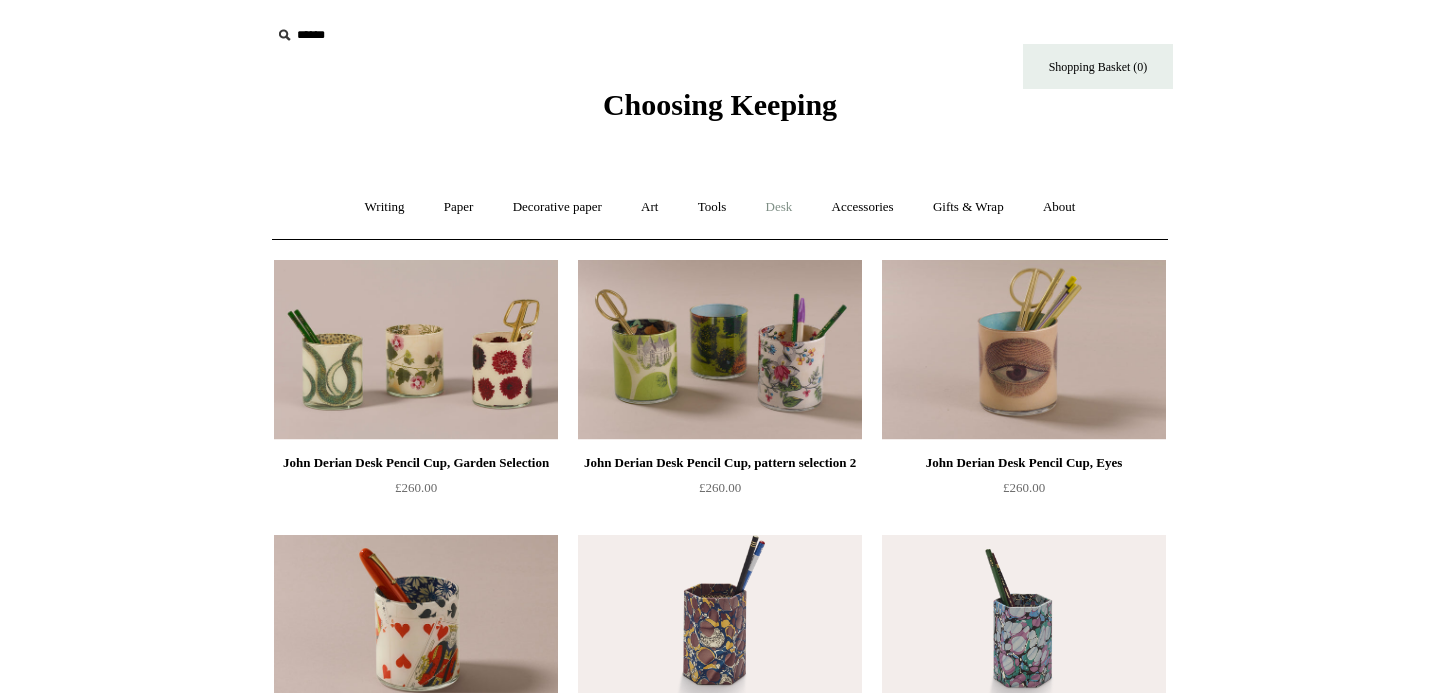 click on "Desk +" at bounding box center (779, 207) 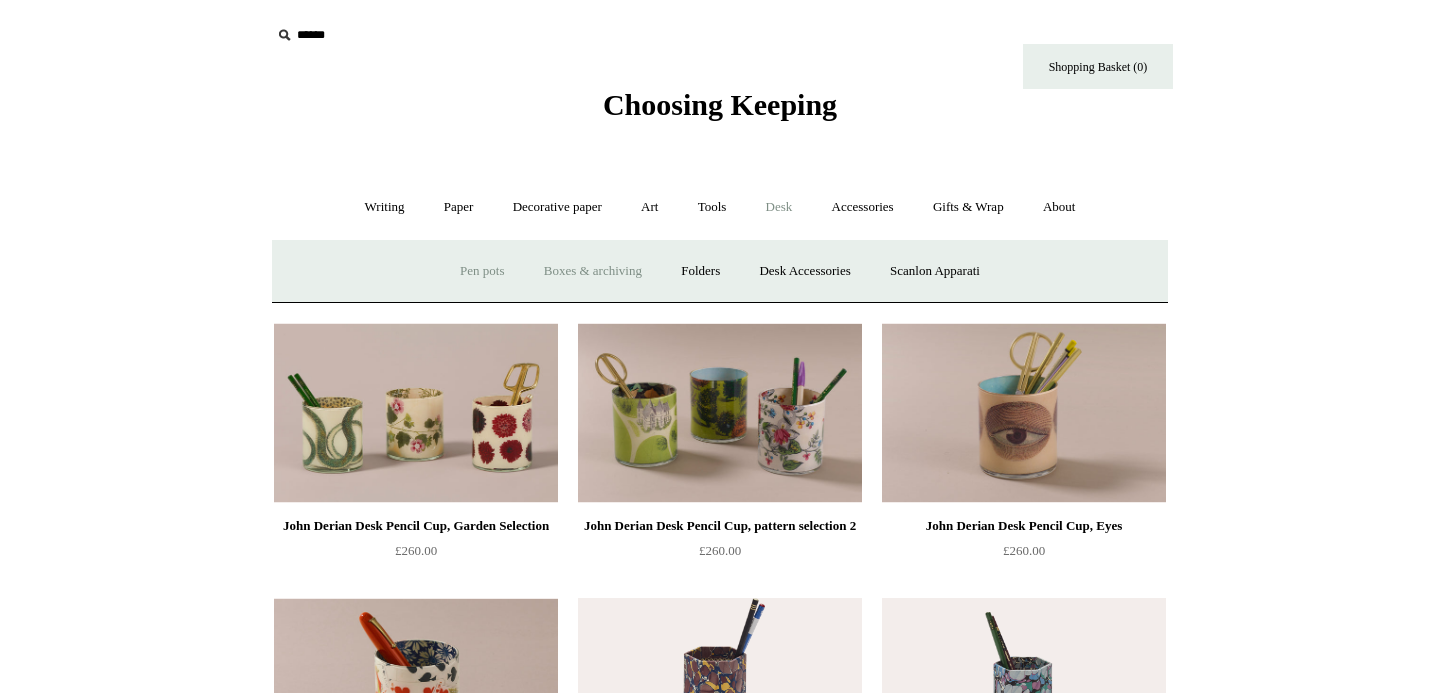 click on "Boxes & archiving" at bounding box center (593, 271) 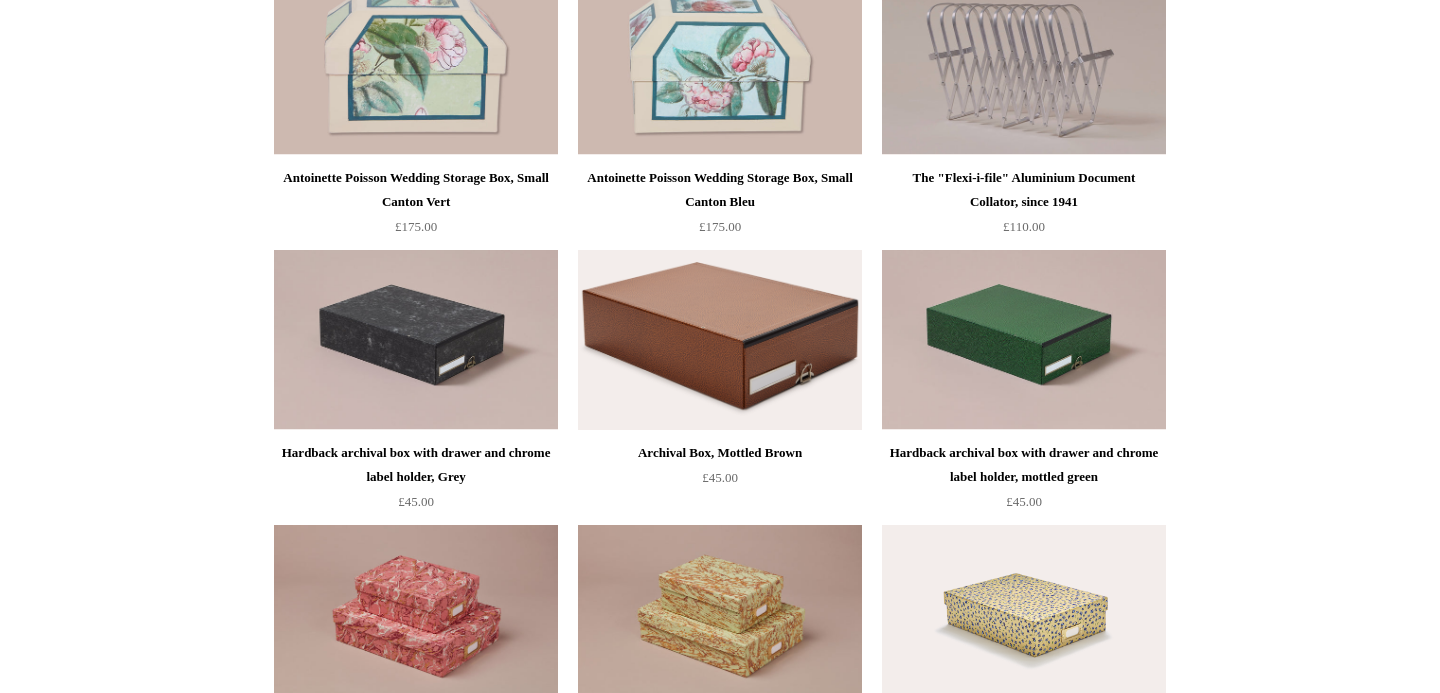 scroll, scrollTop: 0, scrollLeft: 0, axis: both 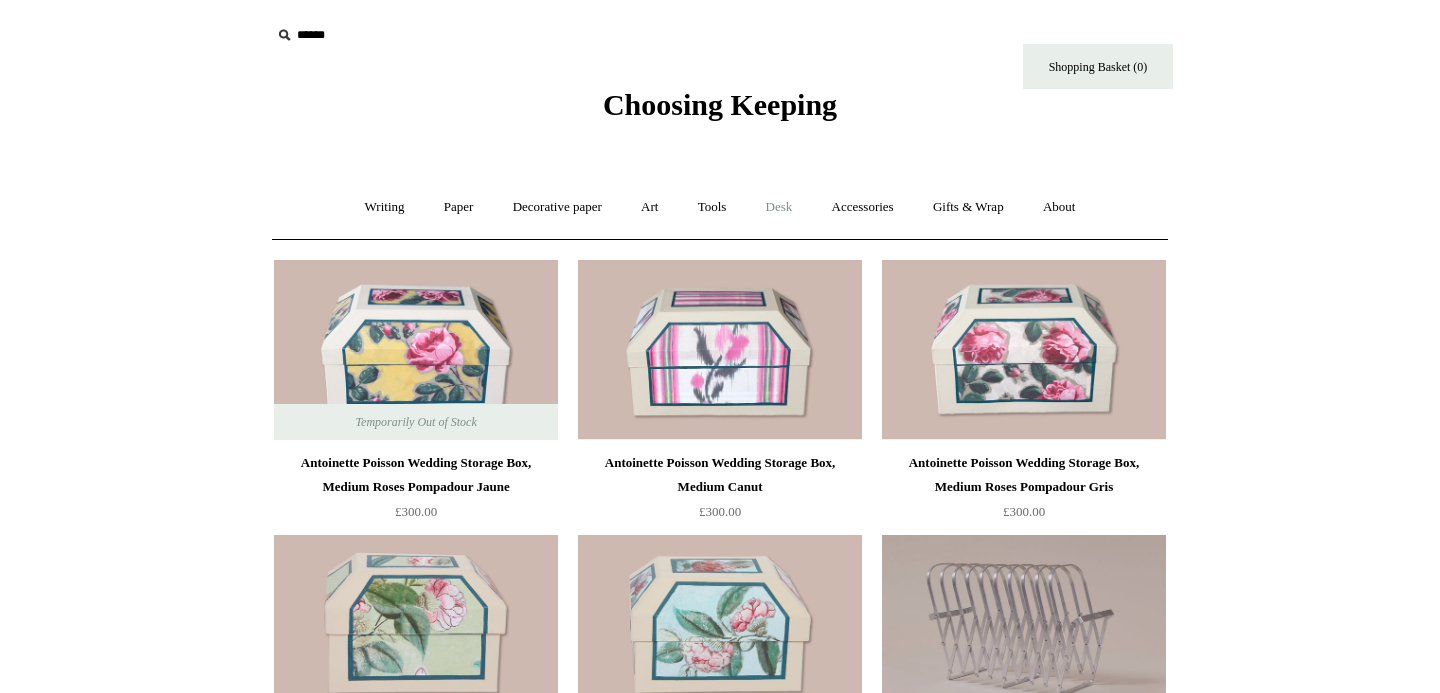 click on "Desk +" at bounding box center (779, 207) 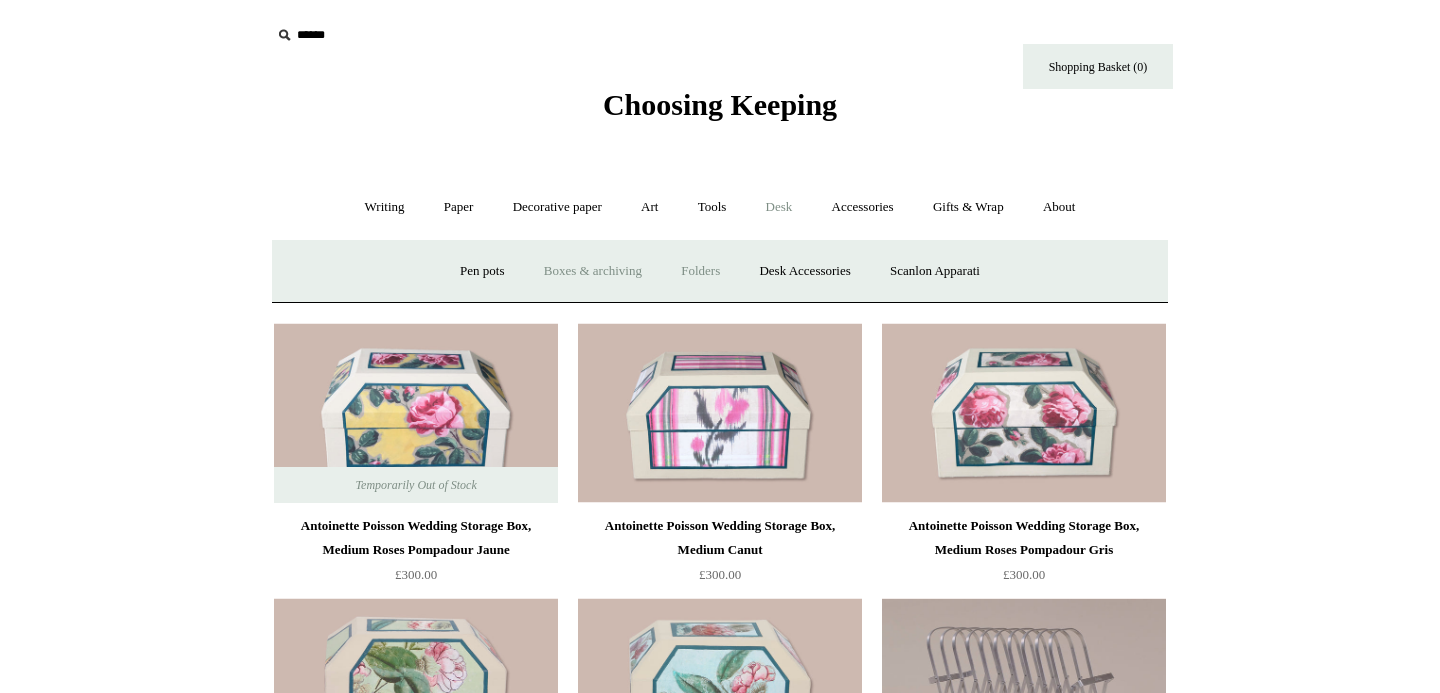 click on "Folders" at bounding box center [700, 271] 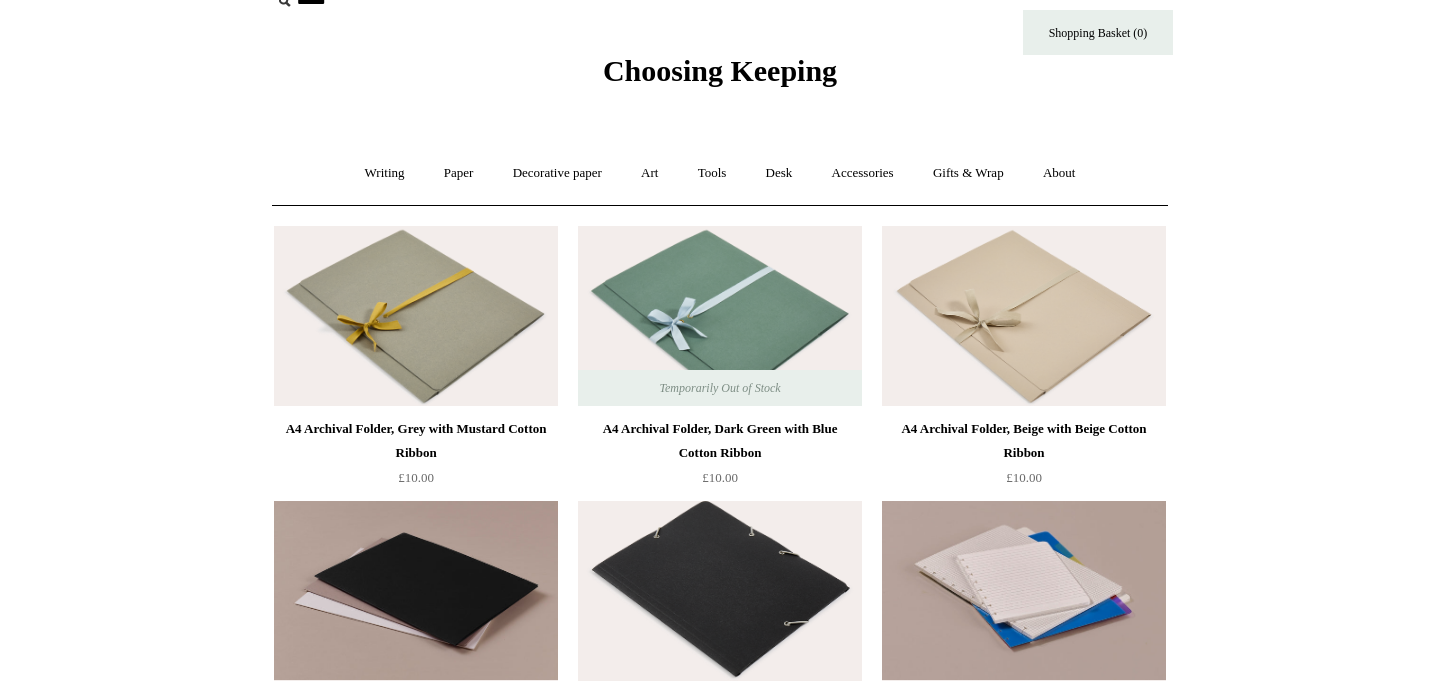 scroll, scrollTop: 0, scrollLeft: 0, axis: both 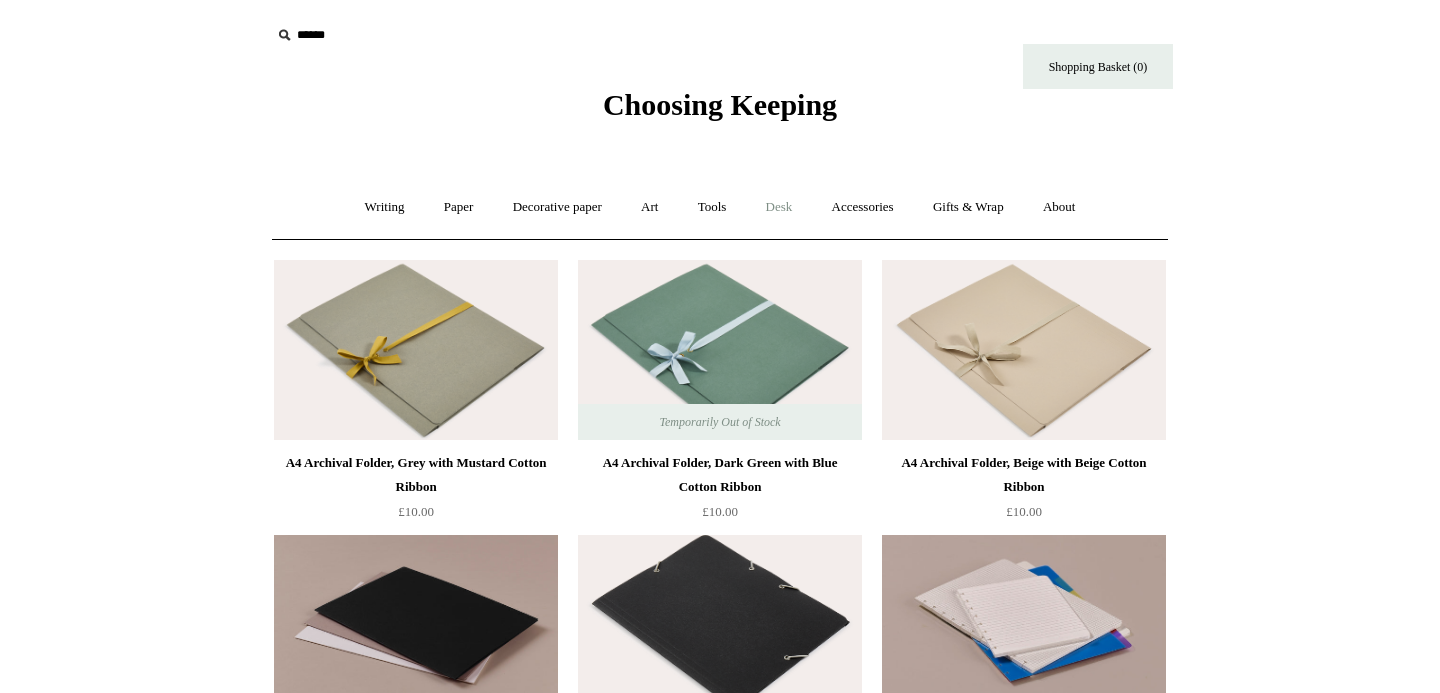 click on "Desk +" at bounding box center [779, 207] 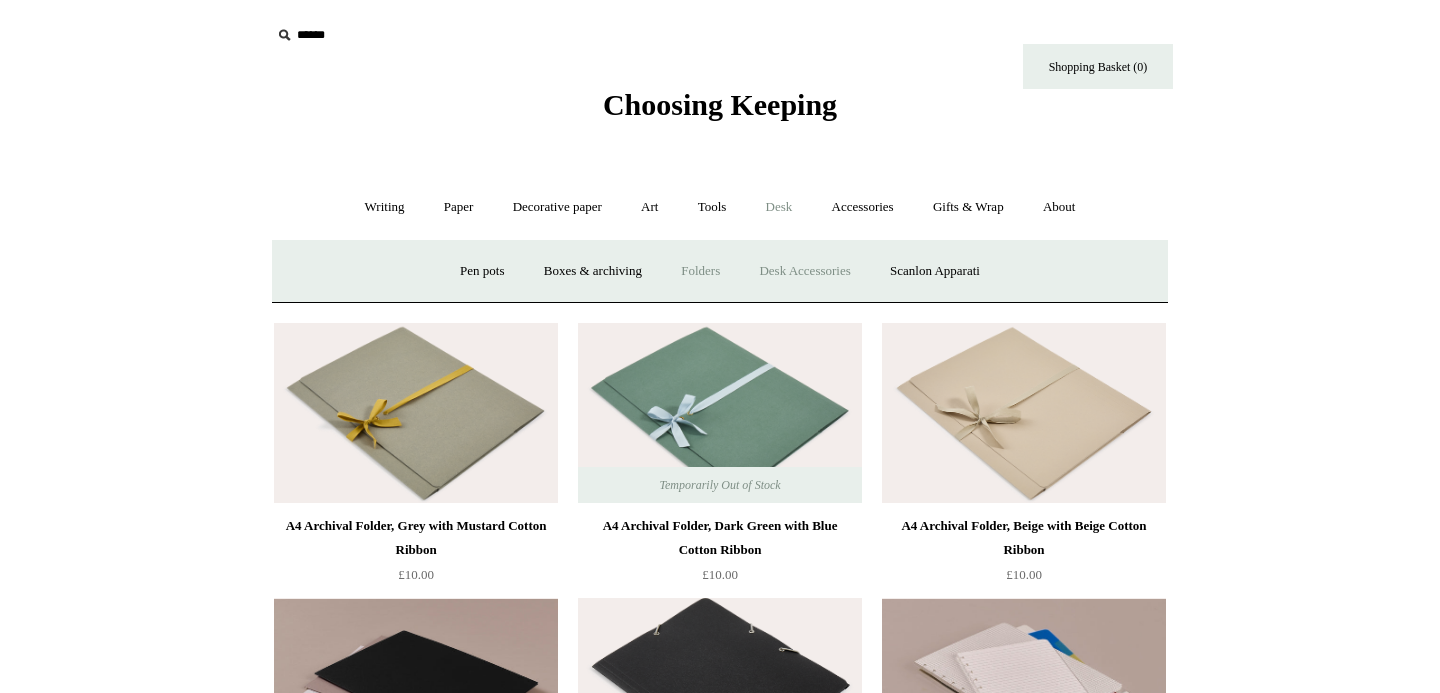 click on "Desk Accessories" at bounding box center [804, 271] 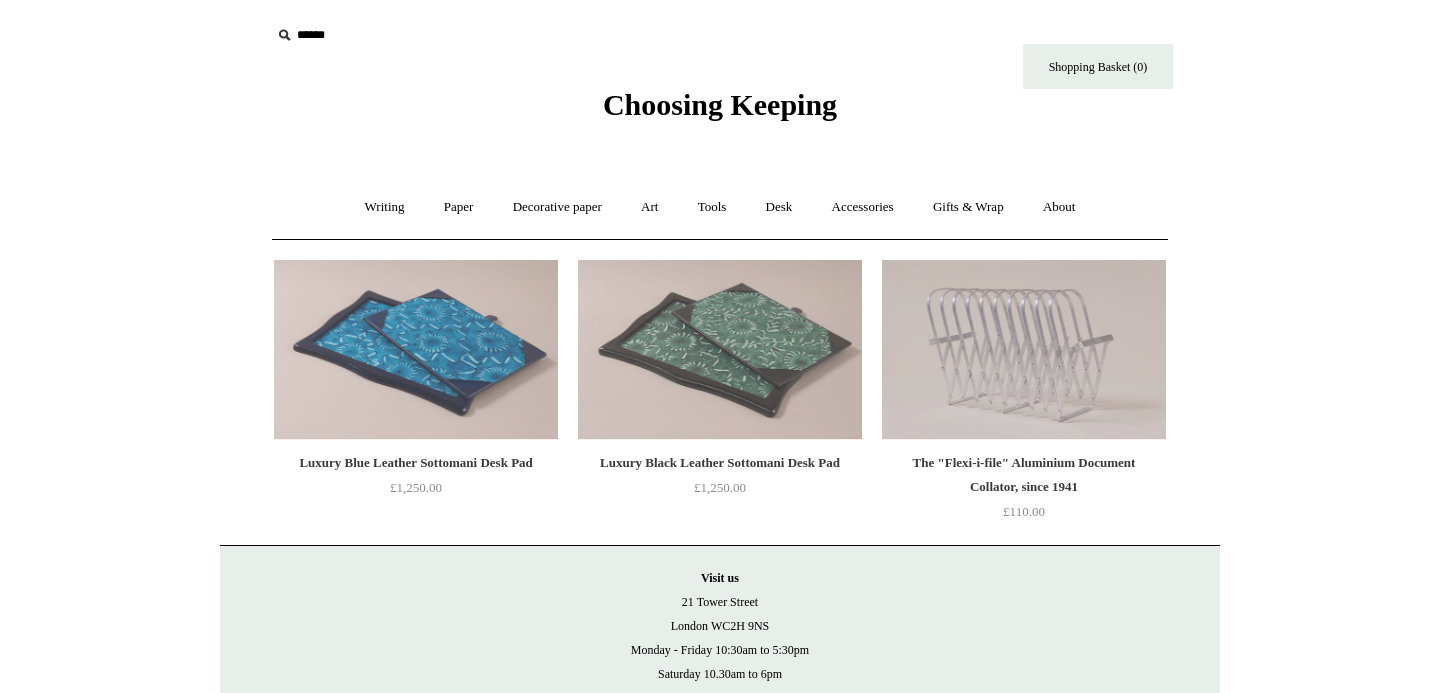 scroll, scrollTop: 0, scrollLeft: 0, axis: both 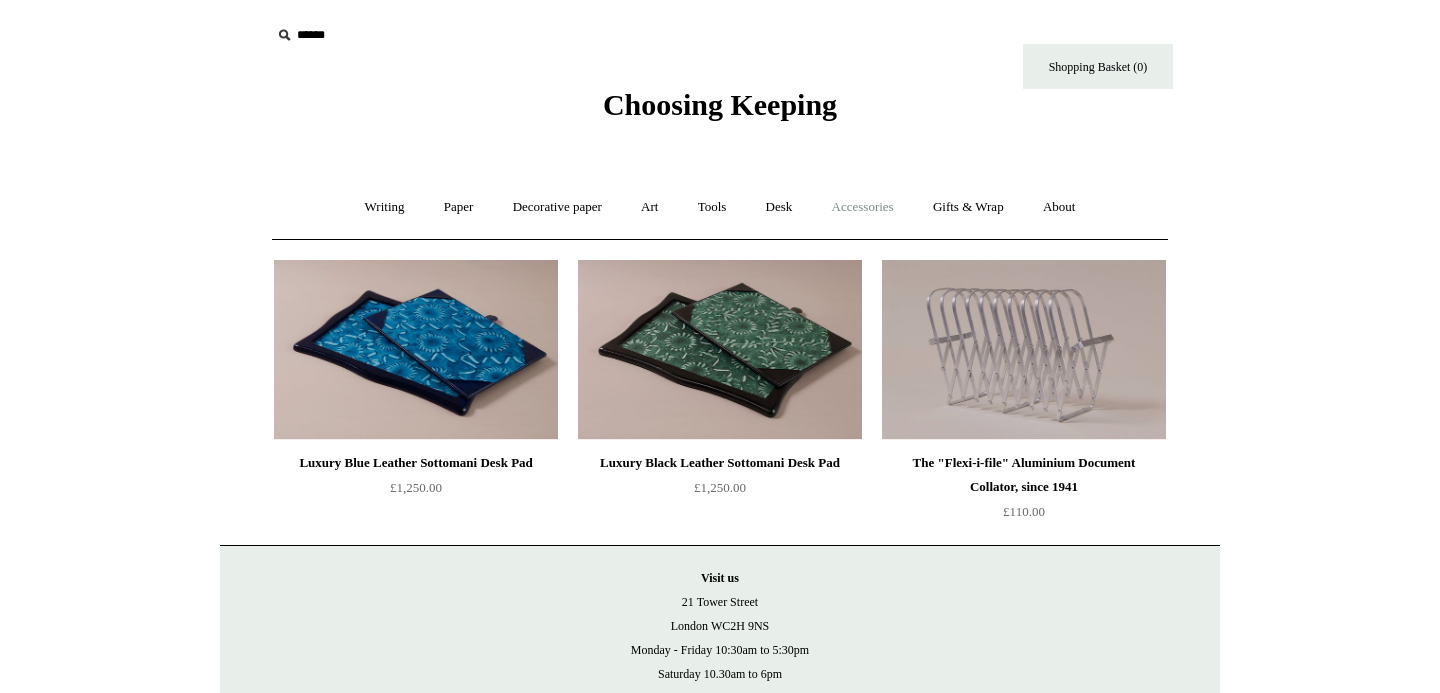 click on "Accessories +" at bounding box center [863, 207] 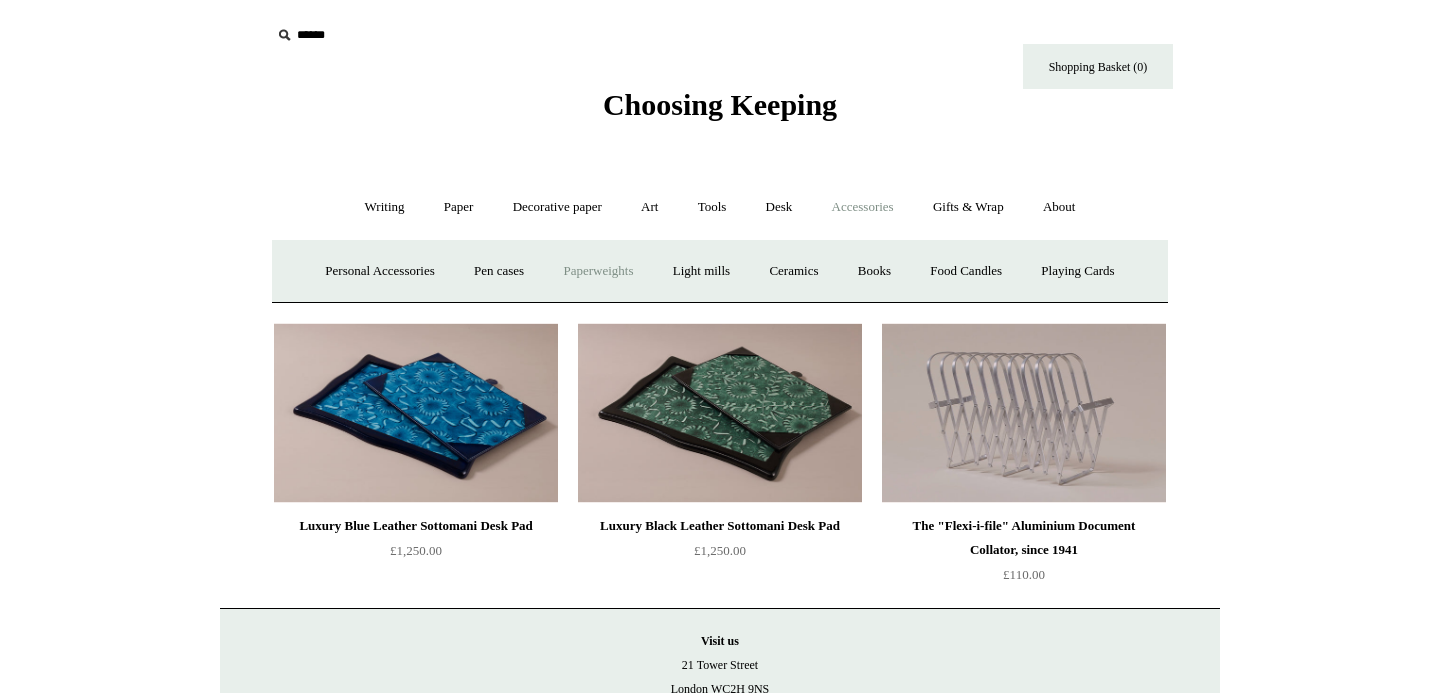 click on "Paperweights +" at bounding box center [598, 271] 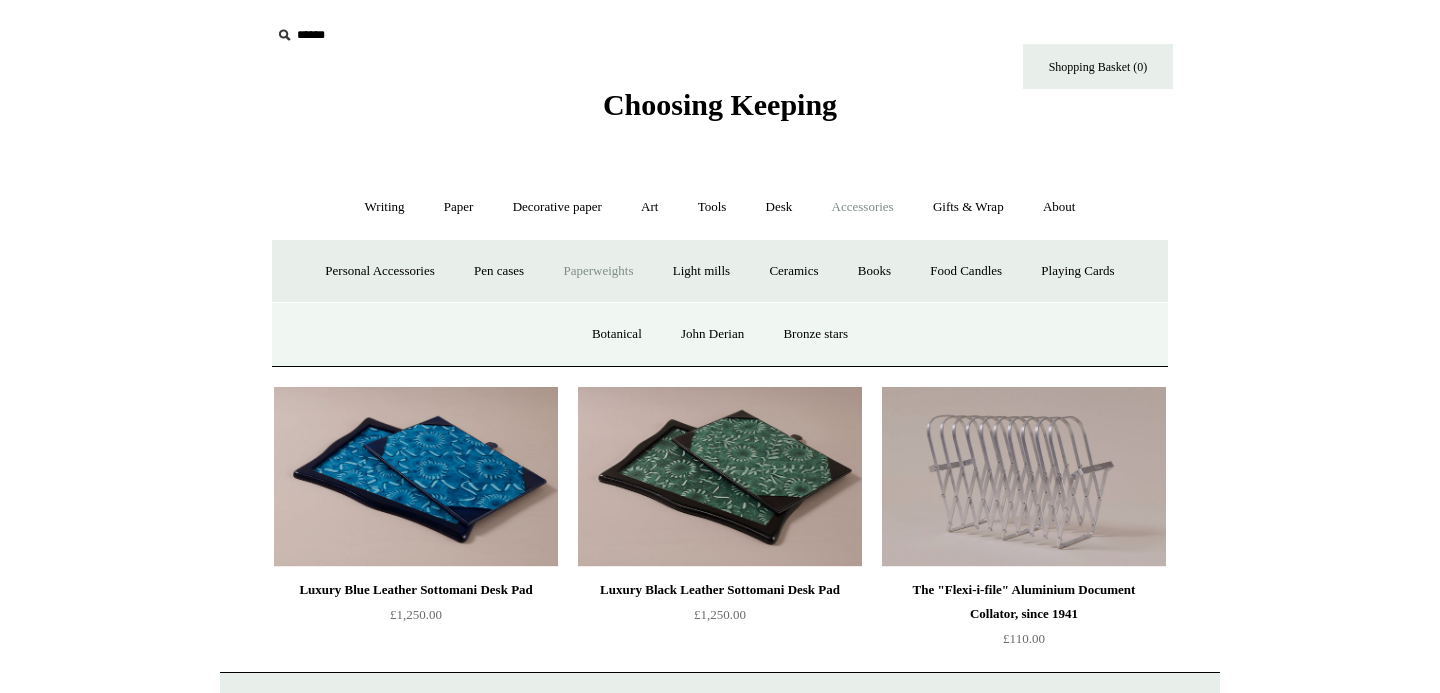 click on "Paperweights -" at bounding box center [598, 271] 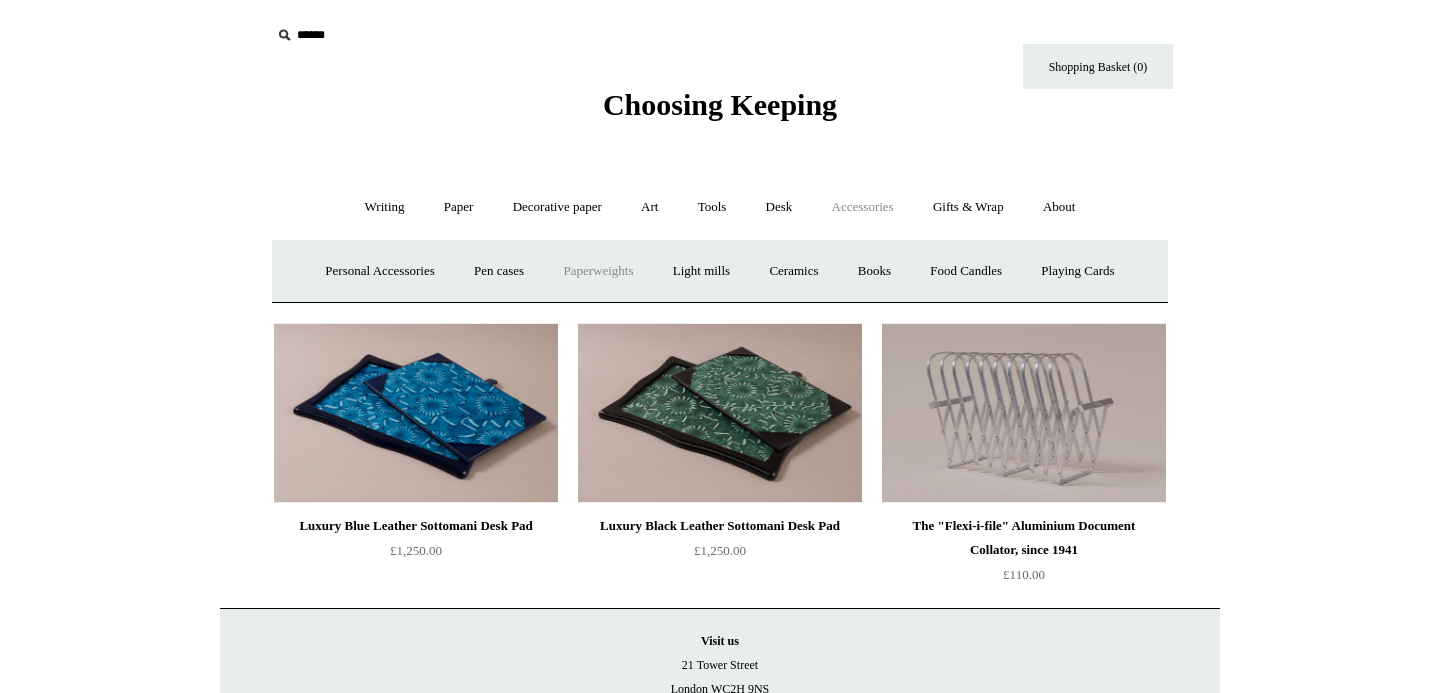 click on "Paperweights +" at bounding box center (598, 271) 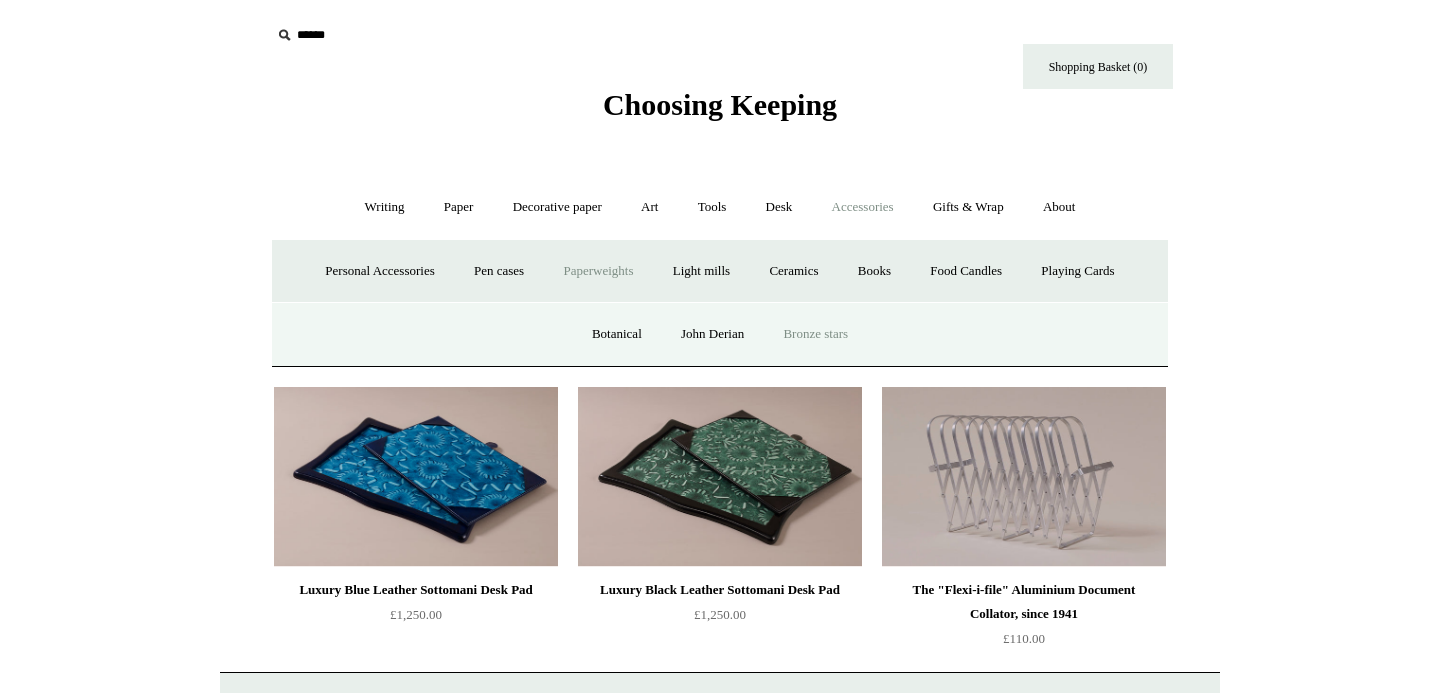 click on "Bronze stars" at bounding box center [815, 334] 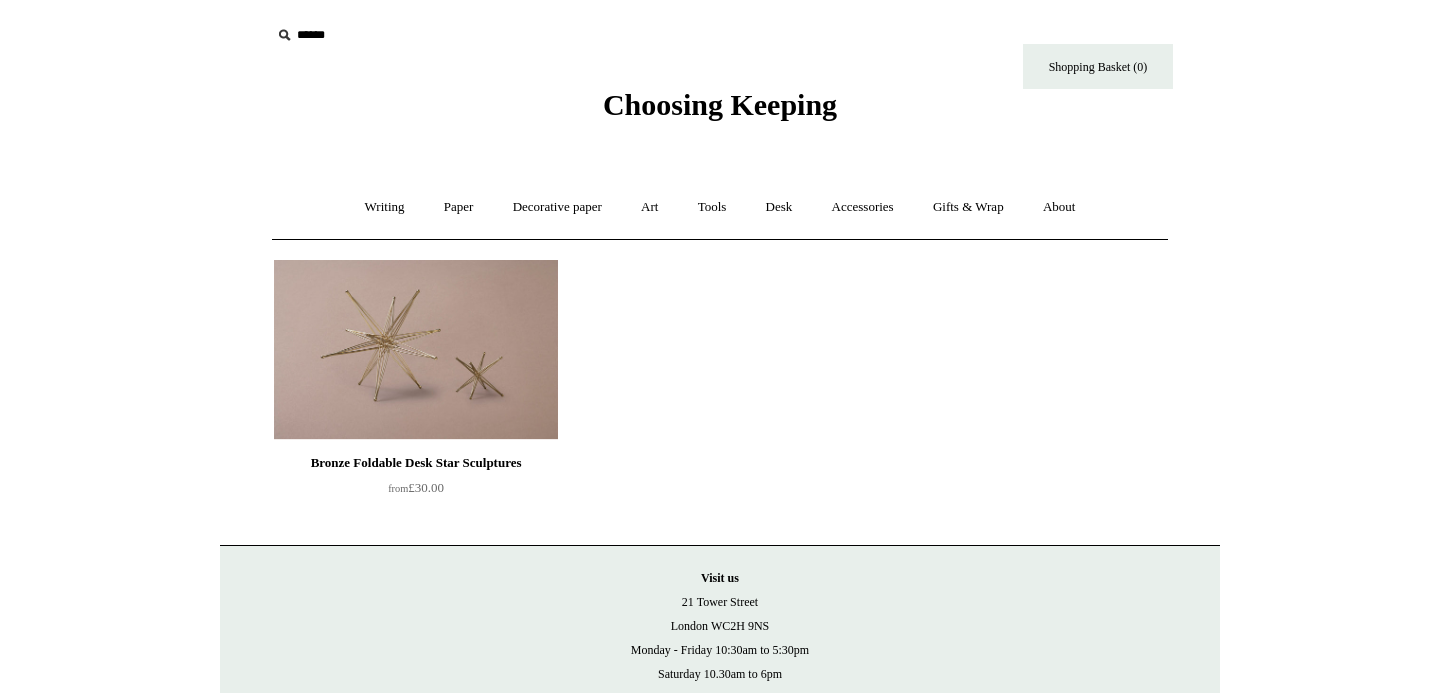 scroll, scrollTop: 0, scrollLeft: 0, axis: both 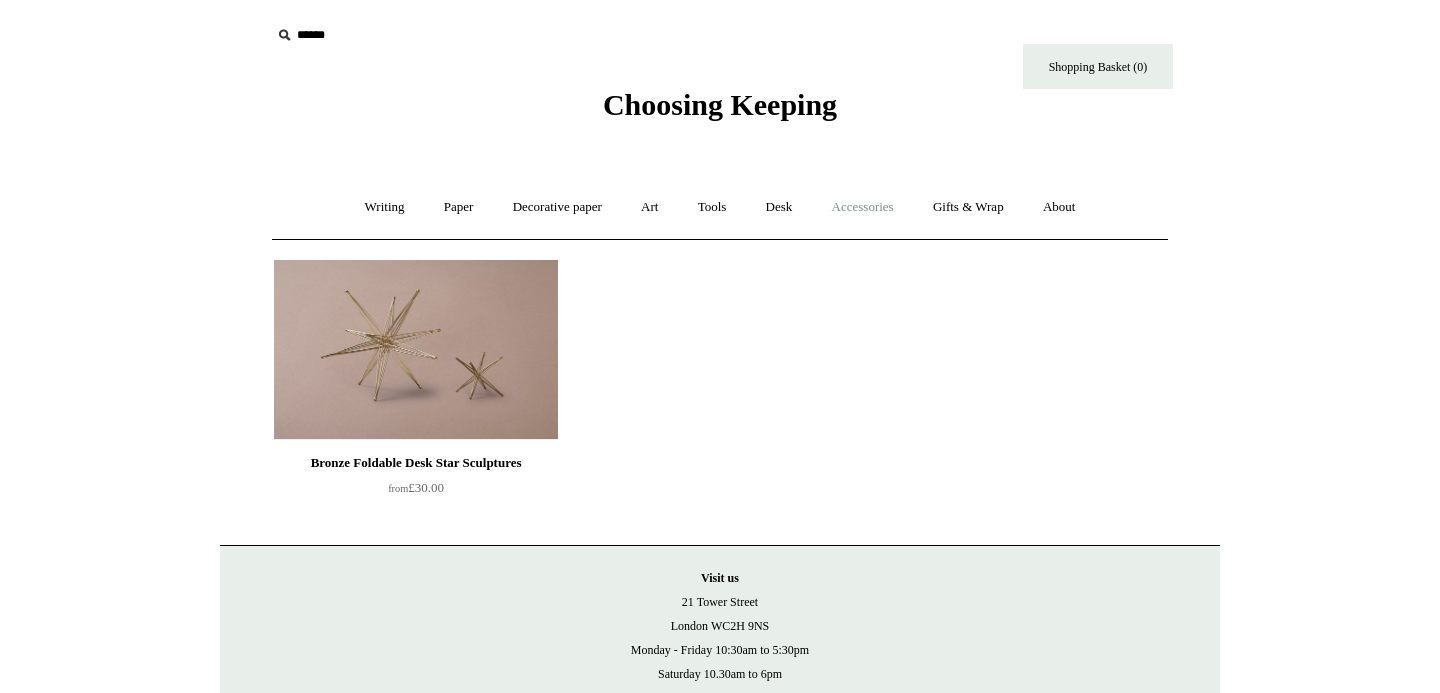 click on "Accessories +" at bounding box center [863, 207] 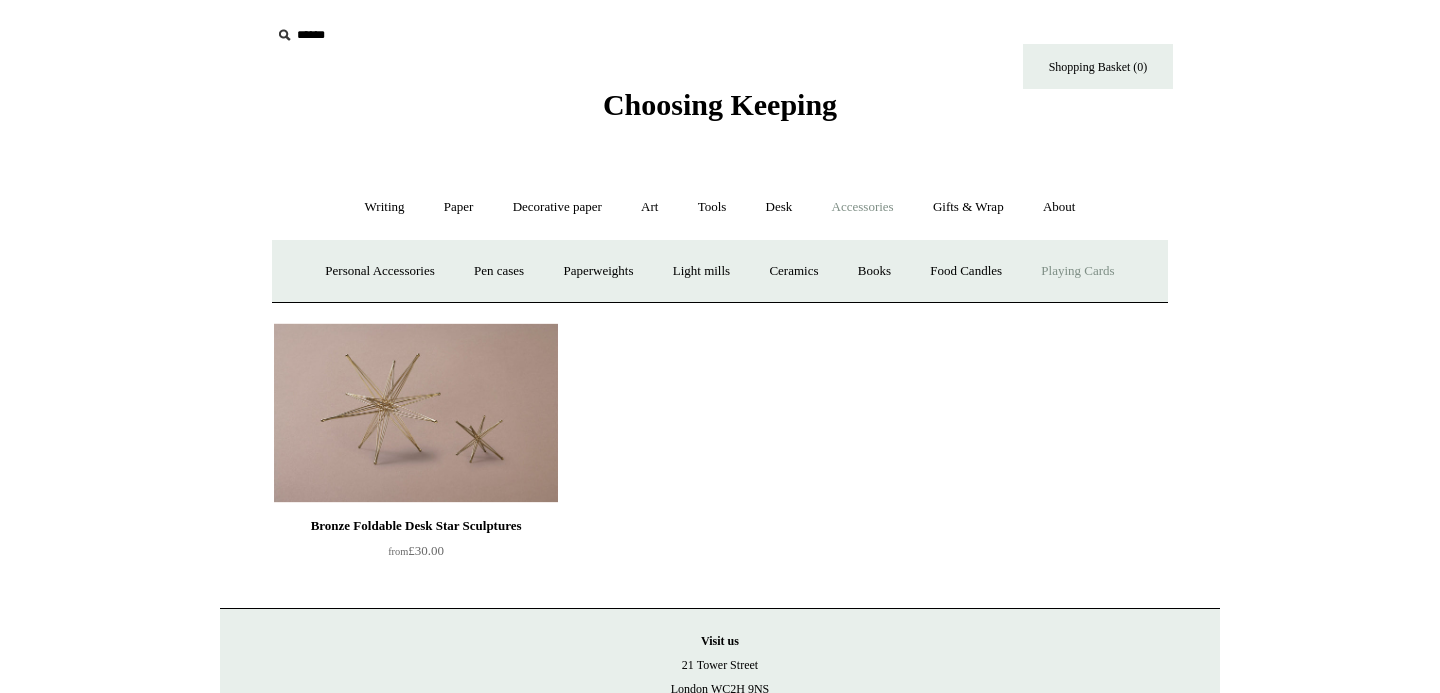 click on "Playing Cards" at bounding box center (1077, 271) 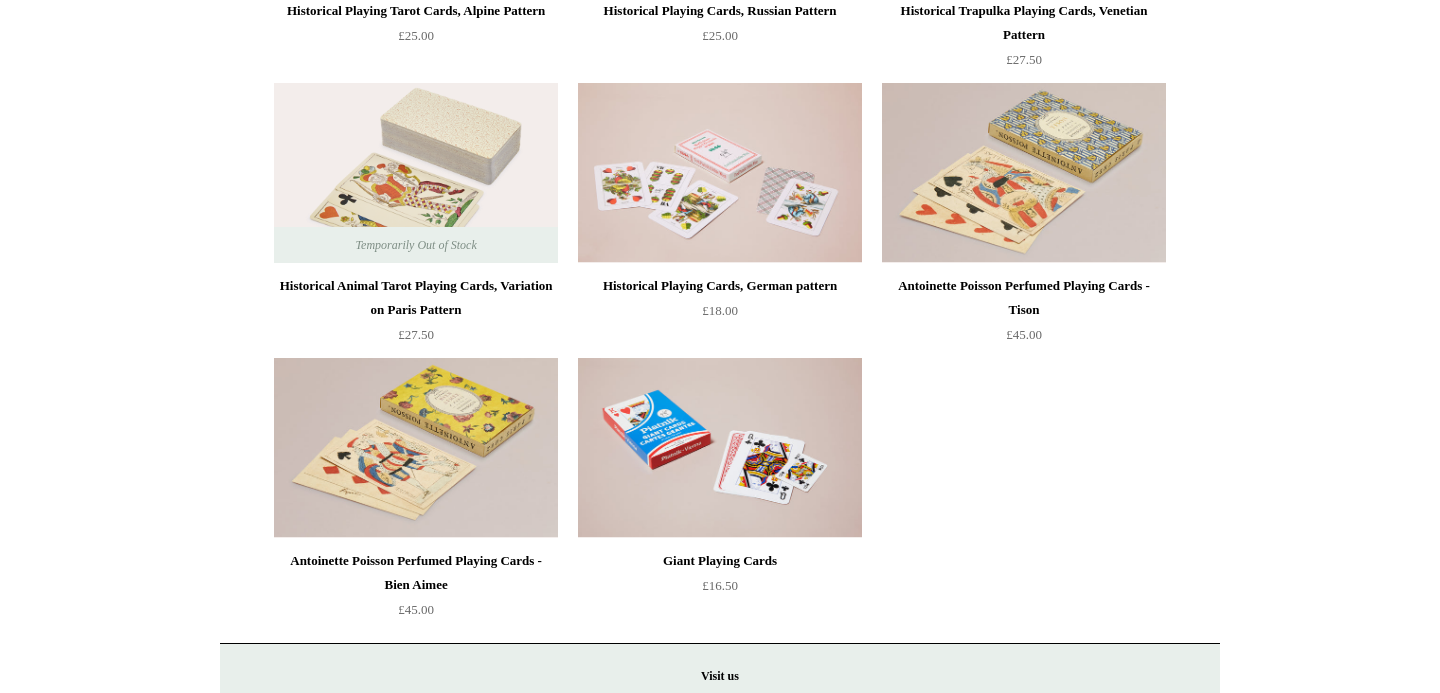 scroll, scrollTop: 457, scrollLeft: 0, axis: vertical 